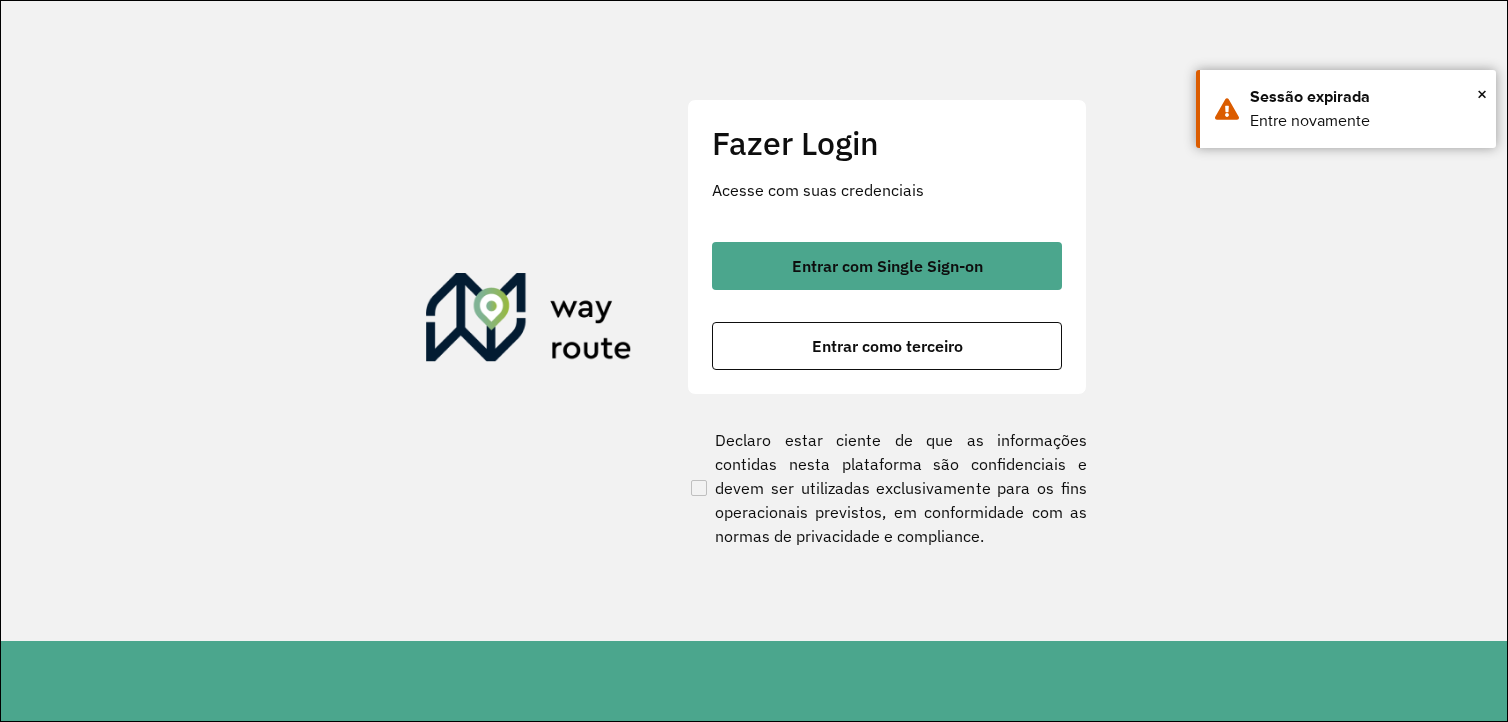 scroll, scrollTop: 0, scrollLeft: 0, axis: both 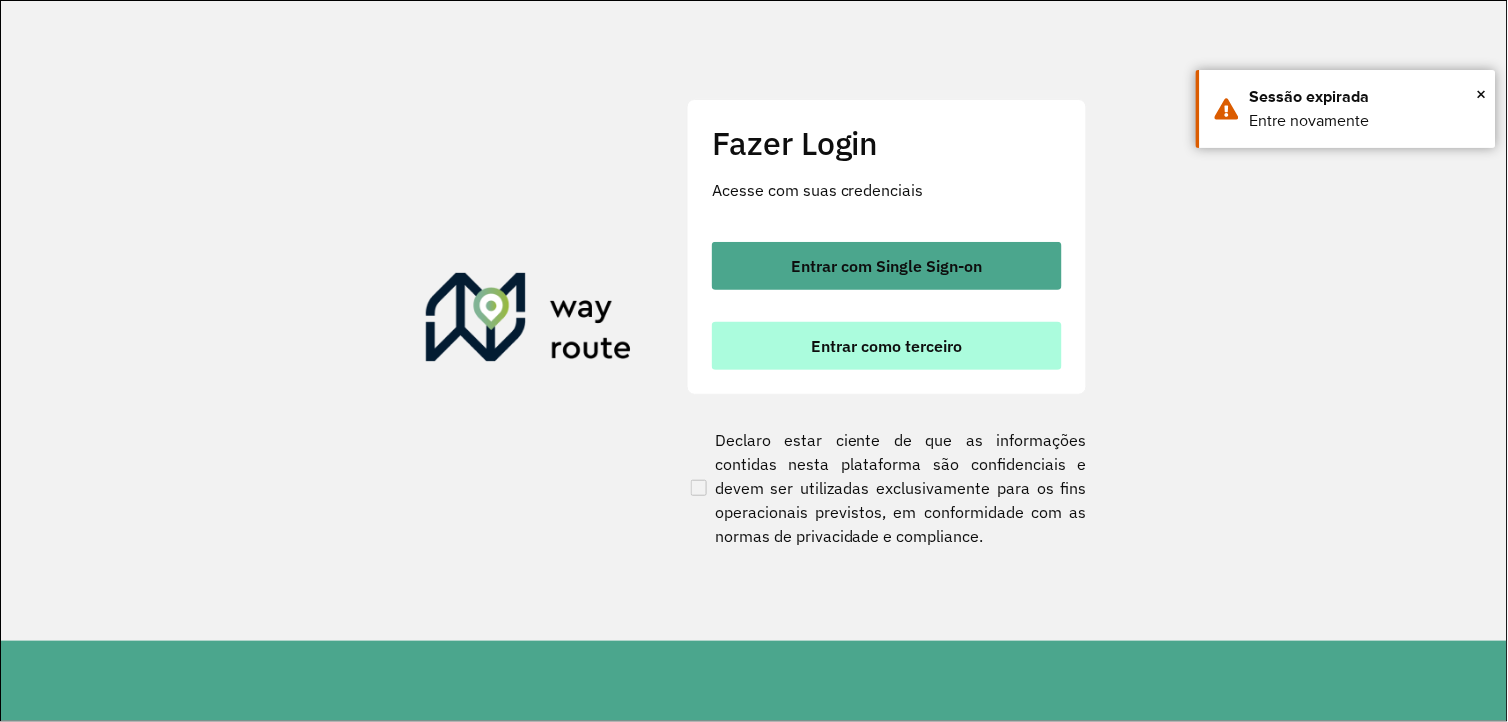 click on "Entrar como terceiro" at bounding box center [887, 346] 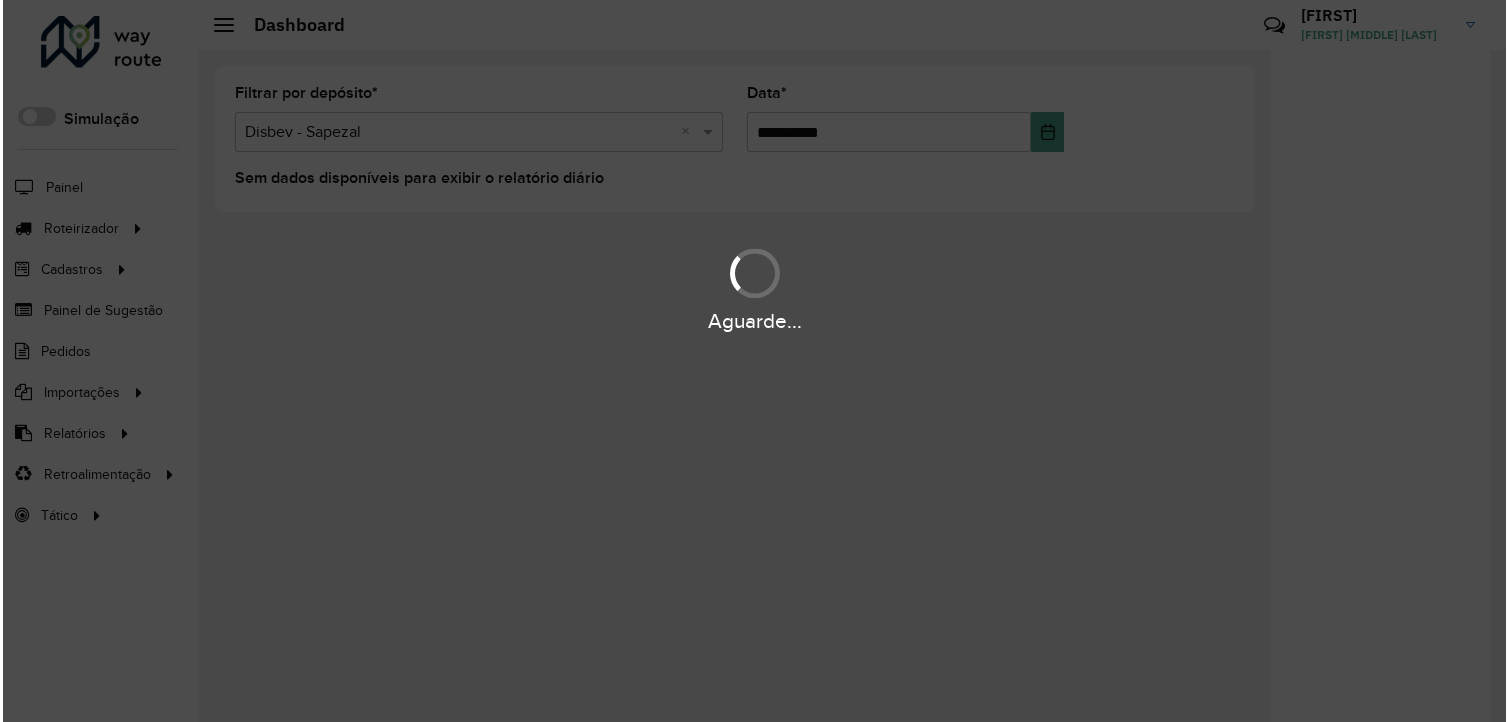 scroll, scrollTop: 0, scrollLeft: 0, axis: both 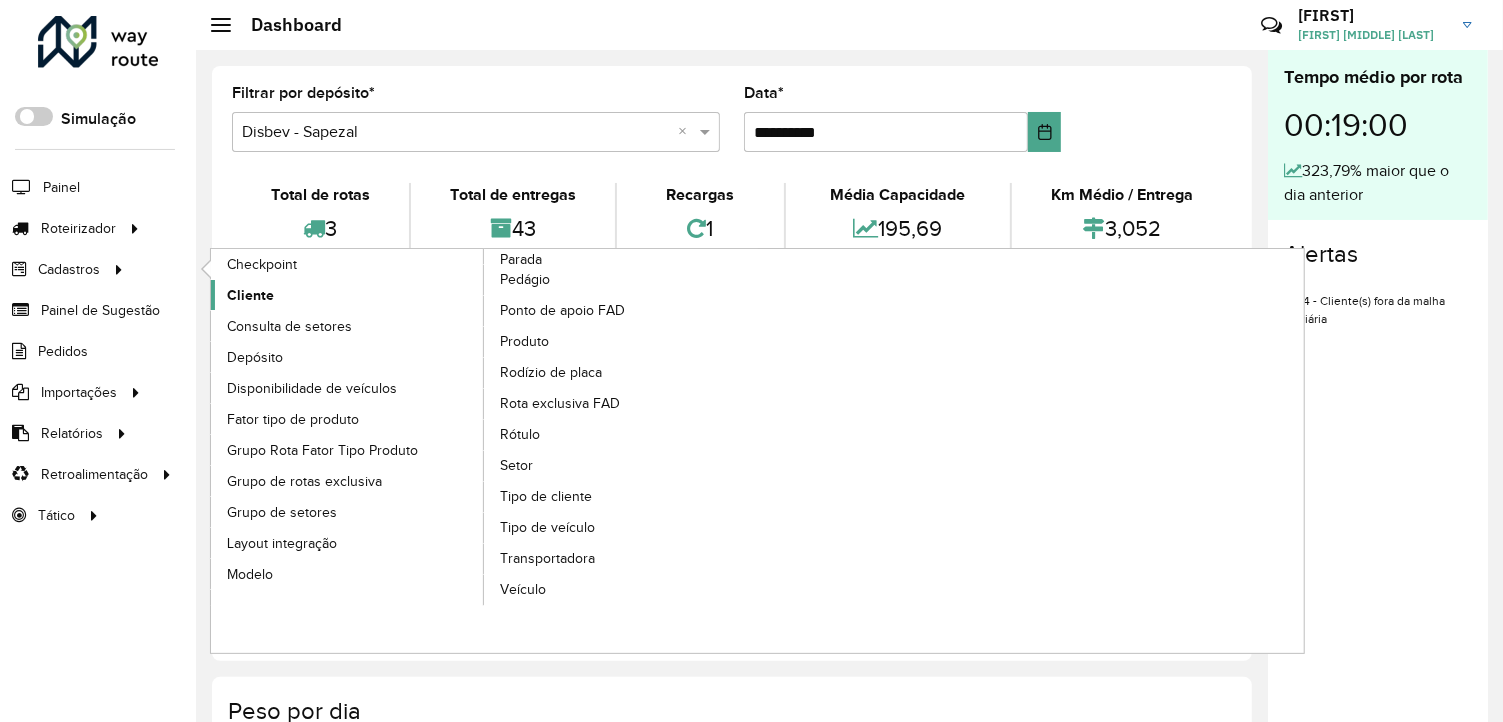 click on "Cliente" 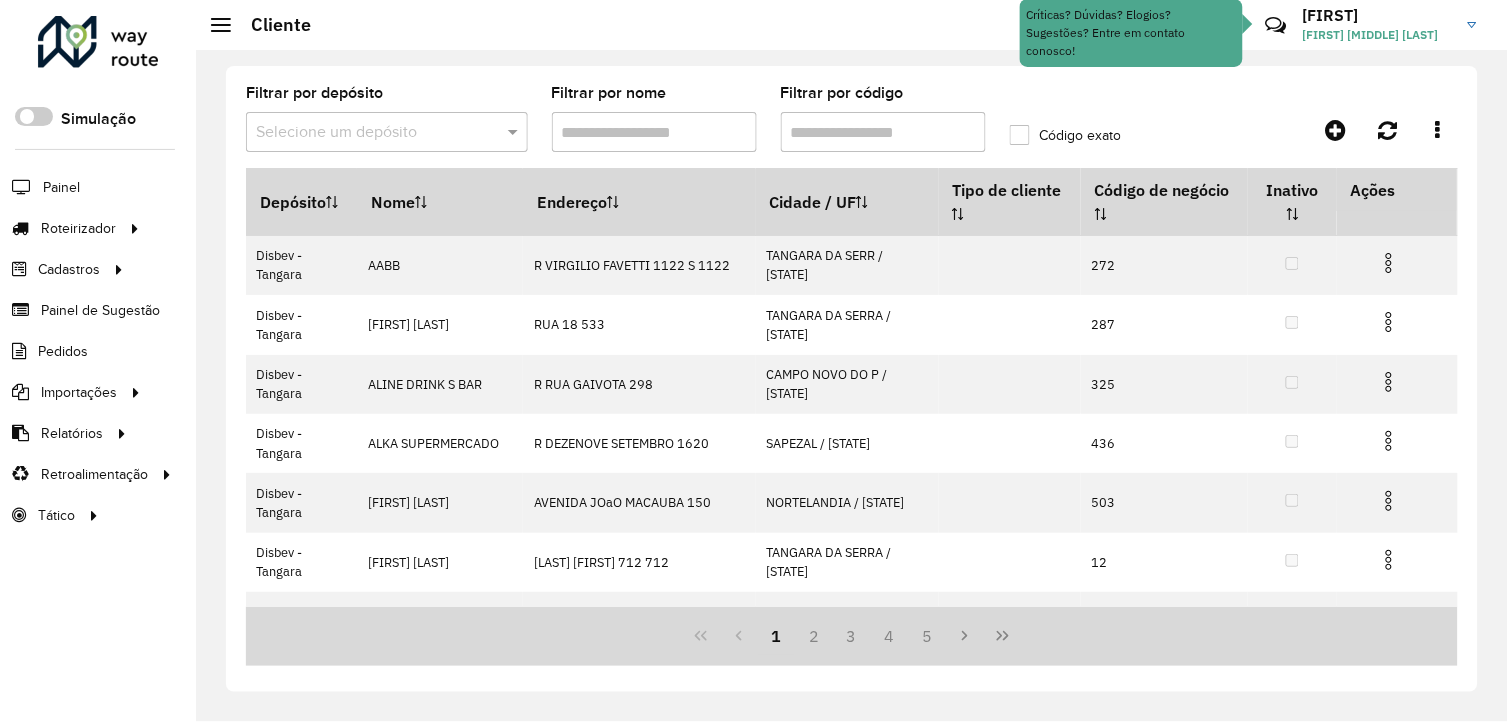 click on "Filtrar por código" at bounding box center [883, 132] 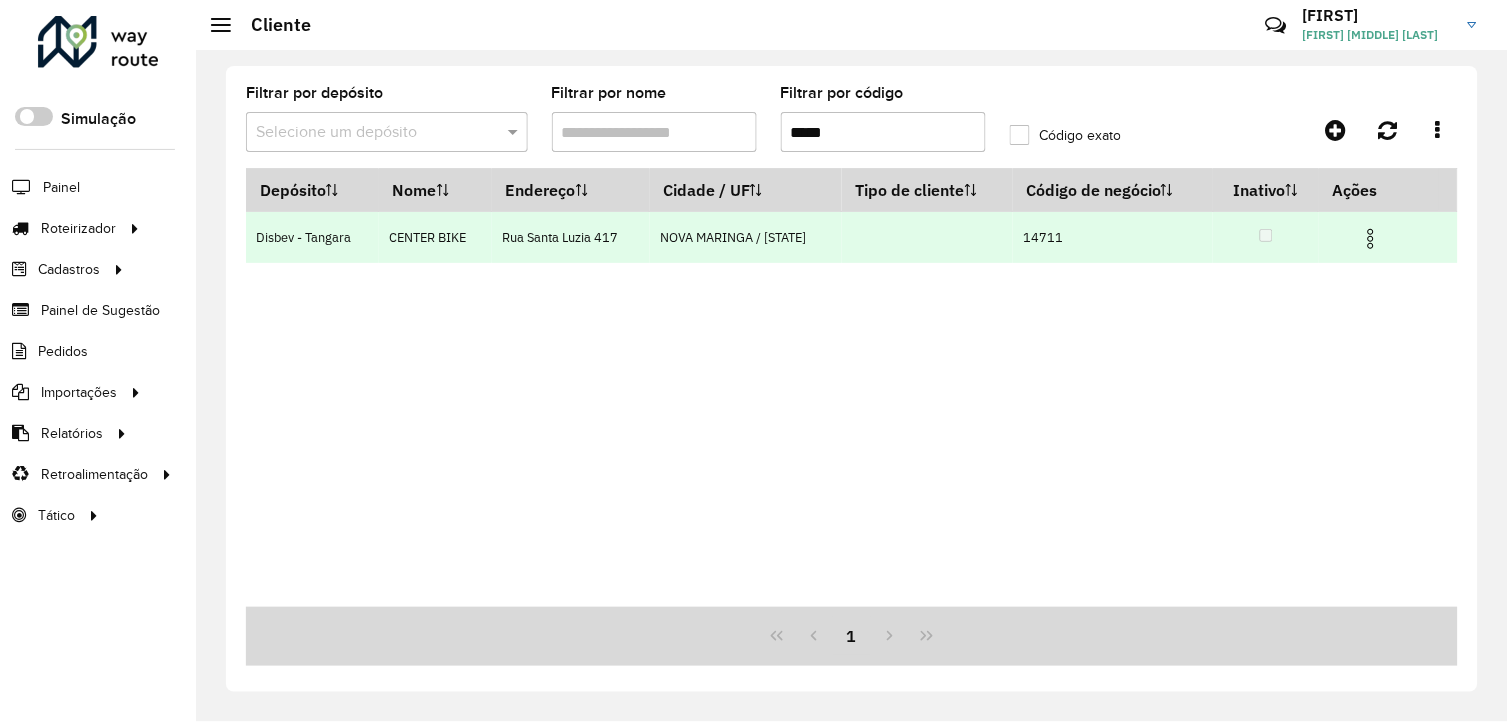 type on "*****" 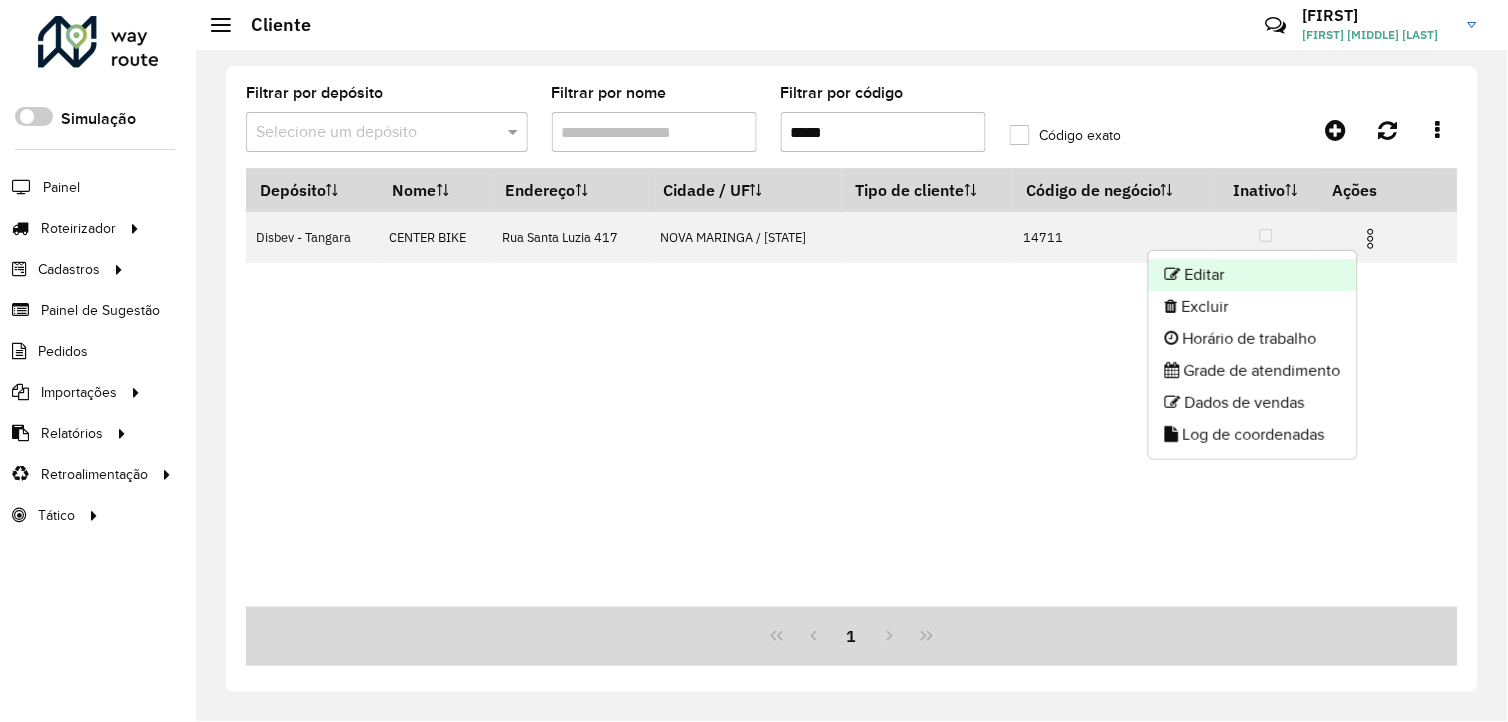 click on "Editar" 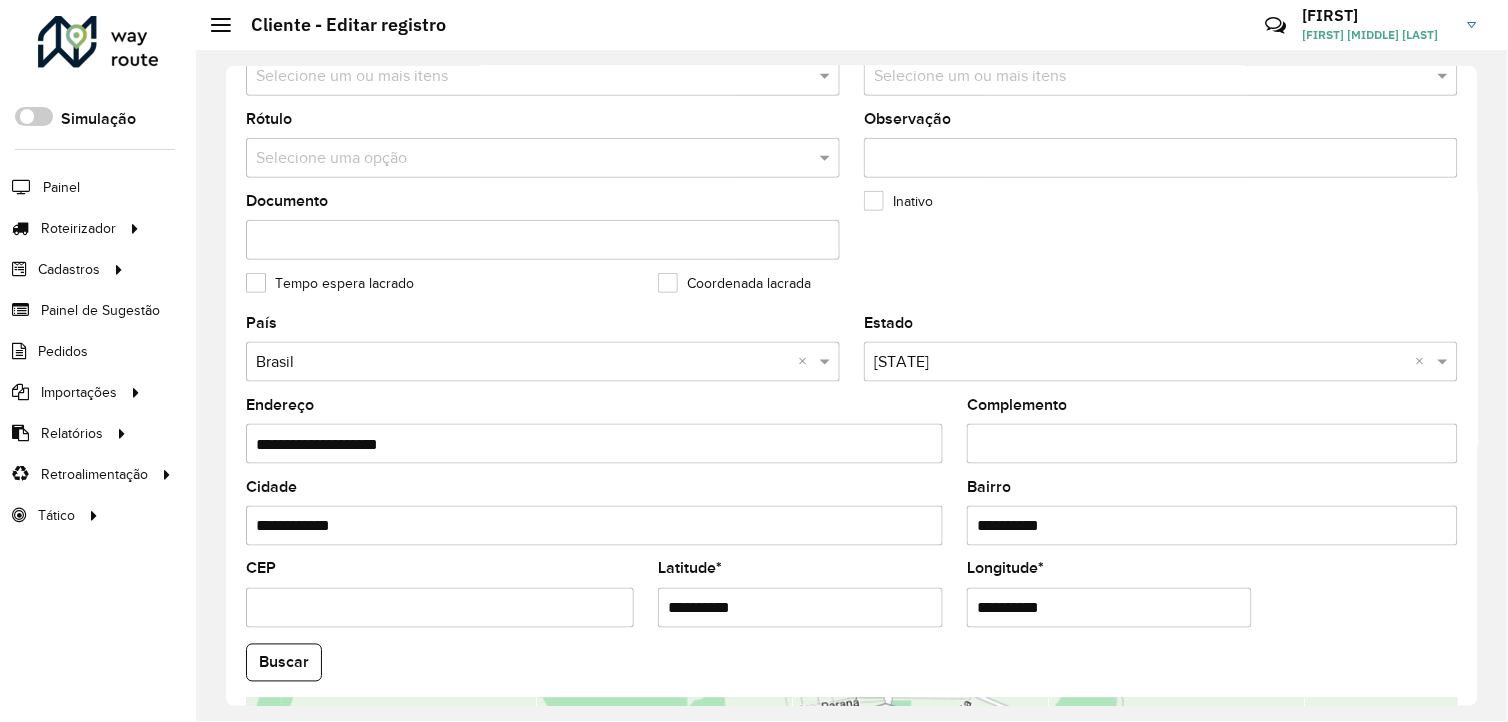scroll, scrollTop: 555, scrollLeft: 0, axis: vertical 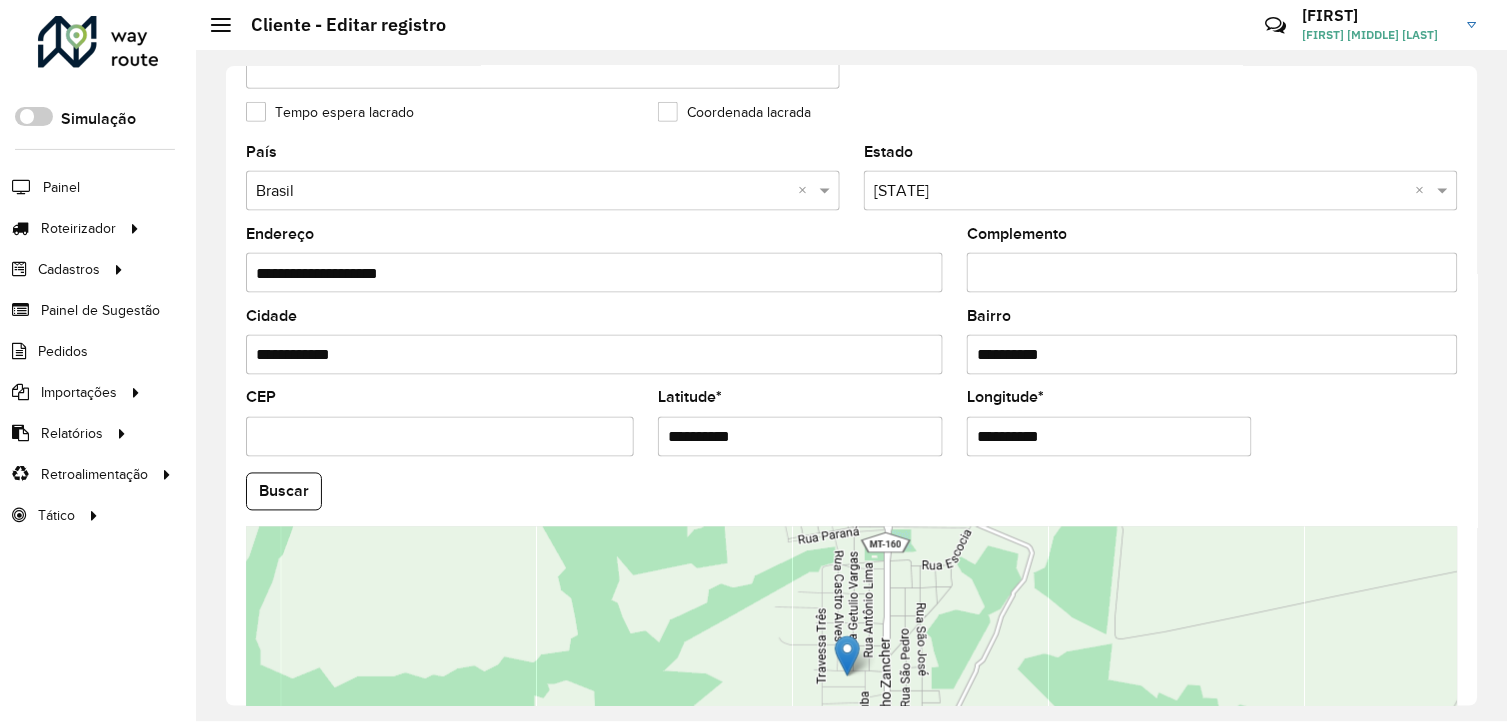drag, startPoint x: 746, startPoint y: 438, endPoint x: 655, endPoint y: 442, distance: 91.08787 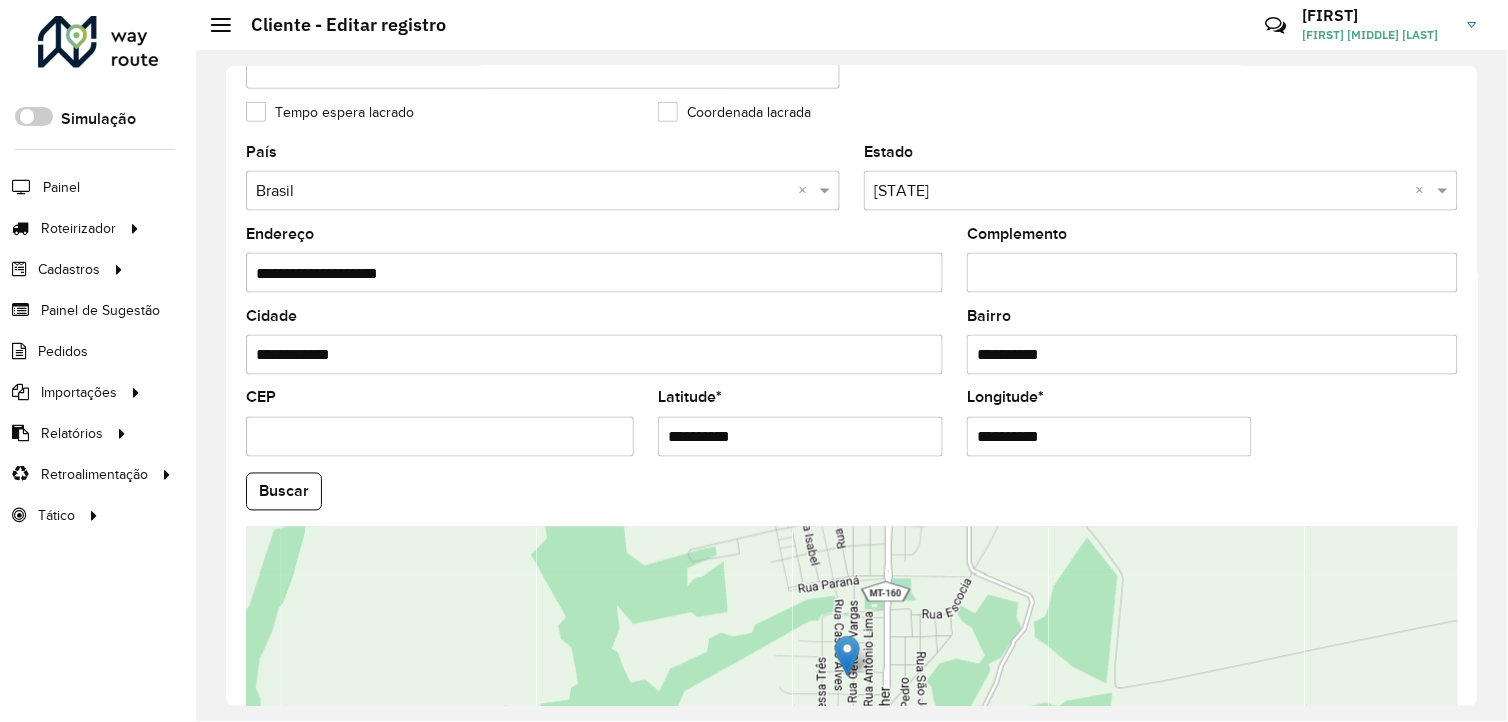 drag, startPoint x: 1068, startPoint y: 447, endPoint x: 867, endPoint y: 445, distance: 201.00995 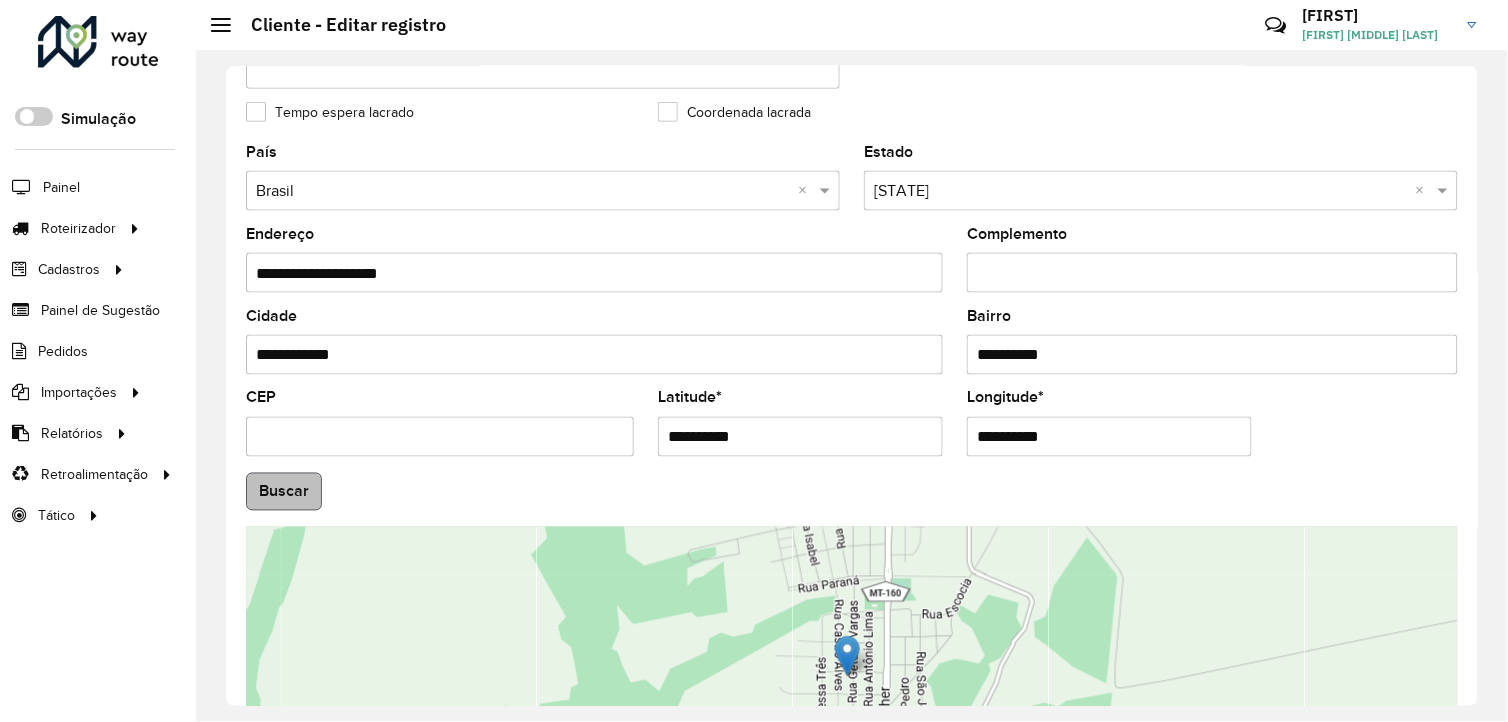 type on "**********" 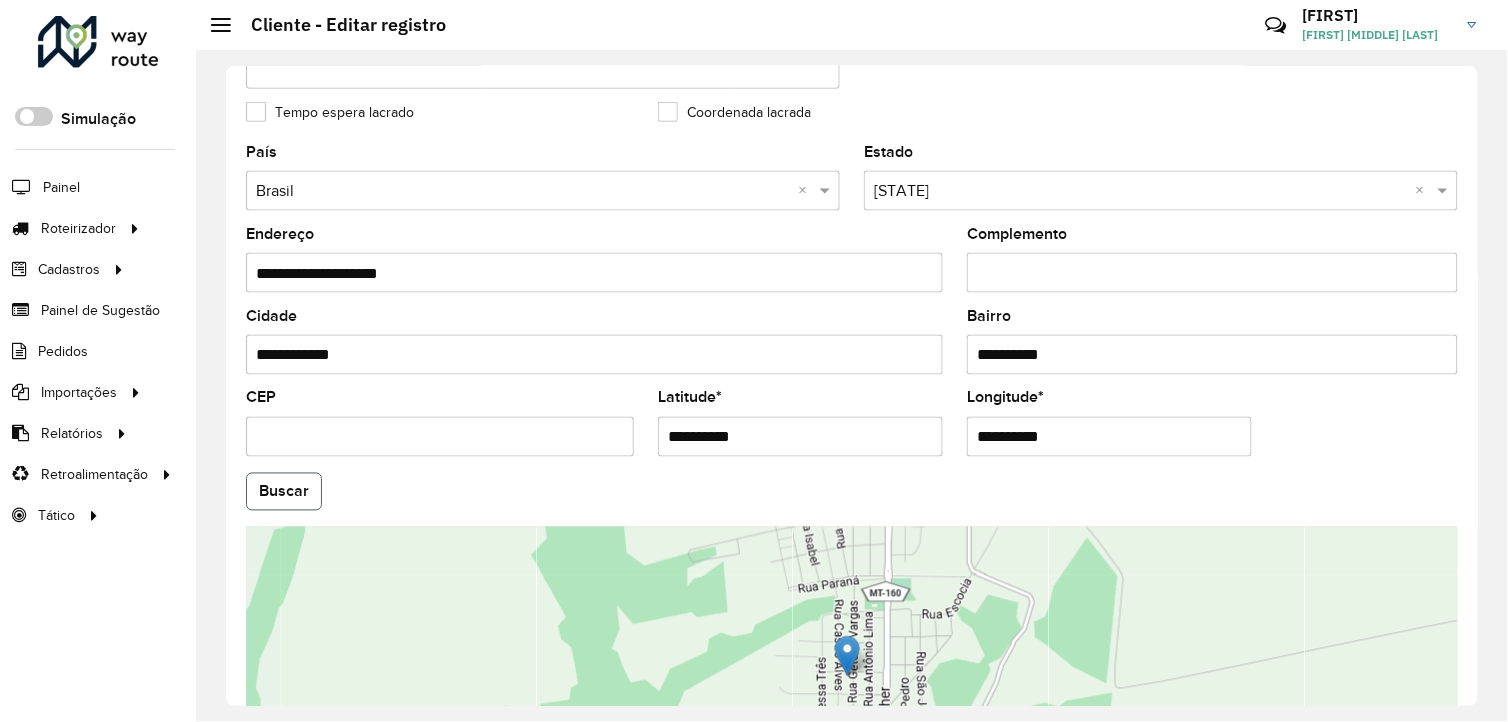 click on "Aguarde...  Pop-up bloqueado!  Seu navegador bloqueou automáticamente a abertura de uma nova janela.   Acesse as configurações e adicione o endereço do sistema a lista de permissão.   Fechar  Roteirizador AmbevTech Simulação Painel Roteirizador Entregas Cadastros Checkpoint Cliente Consulta de setores Depósito Disponibilidade de veículos Fator tipo de produto Grupo Rota Fator Tipo Produto Grupo de rotas exclusiva Grupo de setores Layout integração Modelo Parada Pedágio Ponto de apoio FAD Produto Rodízio de placa Rota exclusiva FAD Rótulo Setor Tipo de cliente Tipo de veículo Transportadora Veículo Painel de Sugestão Pedidos Importações Clientes Fator tipo produto Grade de atendimento Janela de atendimento Localização Pedidos Tempo de espera Veículos Relatórios Ações da sessão Clientes Clientes fora malha Exclusão pedido Fator tipo de produto Filtros da sessão Indicadores roteirização Integração automática Pedidos agrupados Pedidos não Roteirizados Romaneio Roteirização * *" at bounding box center [754, 361] 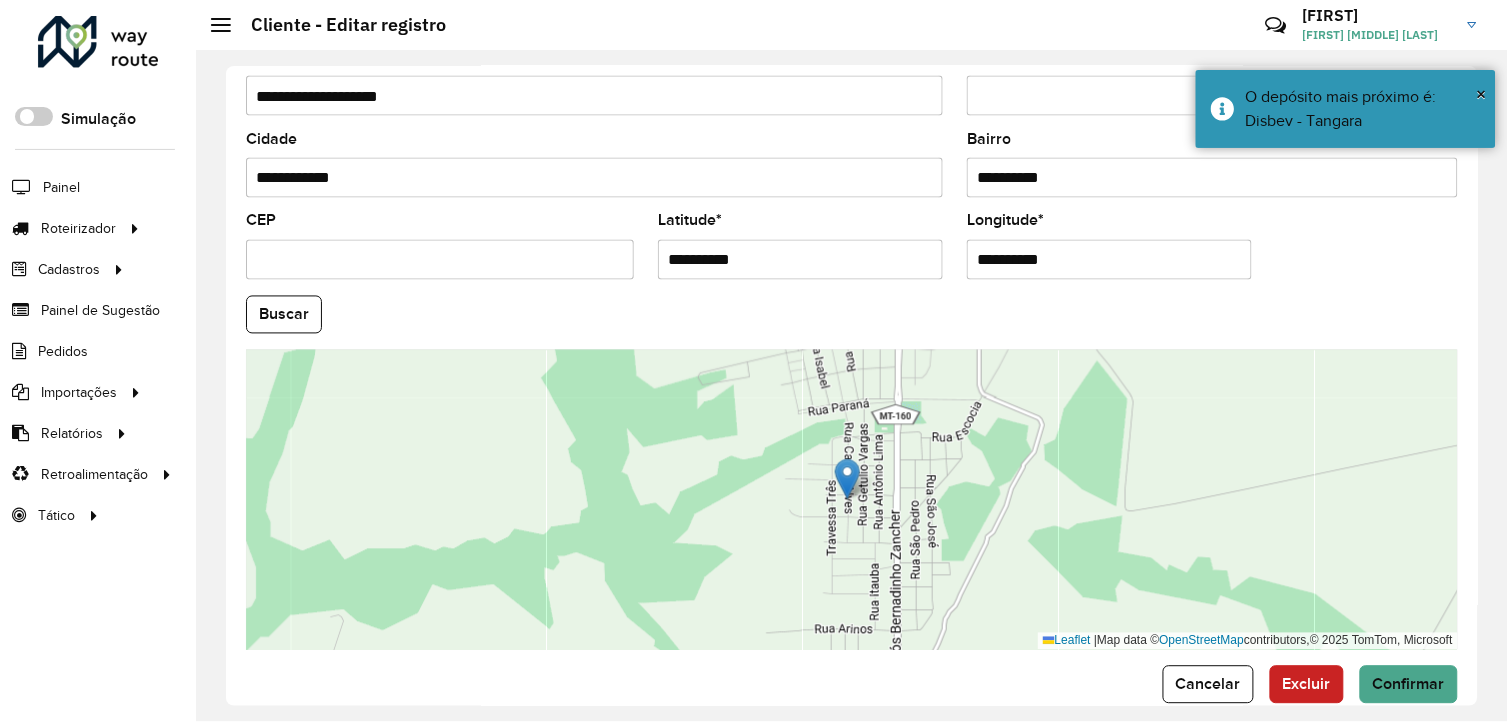 scroll, scrollTop: 770, scrollLeft: 0, axis: vertical 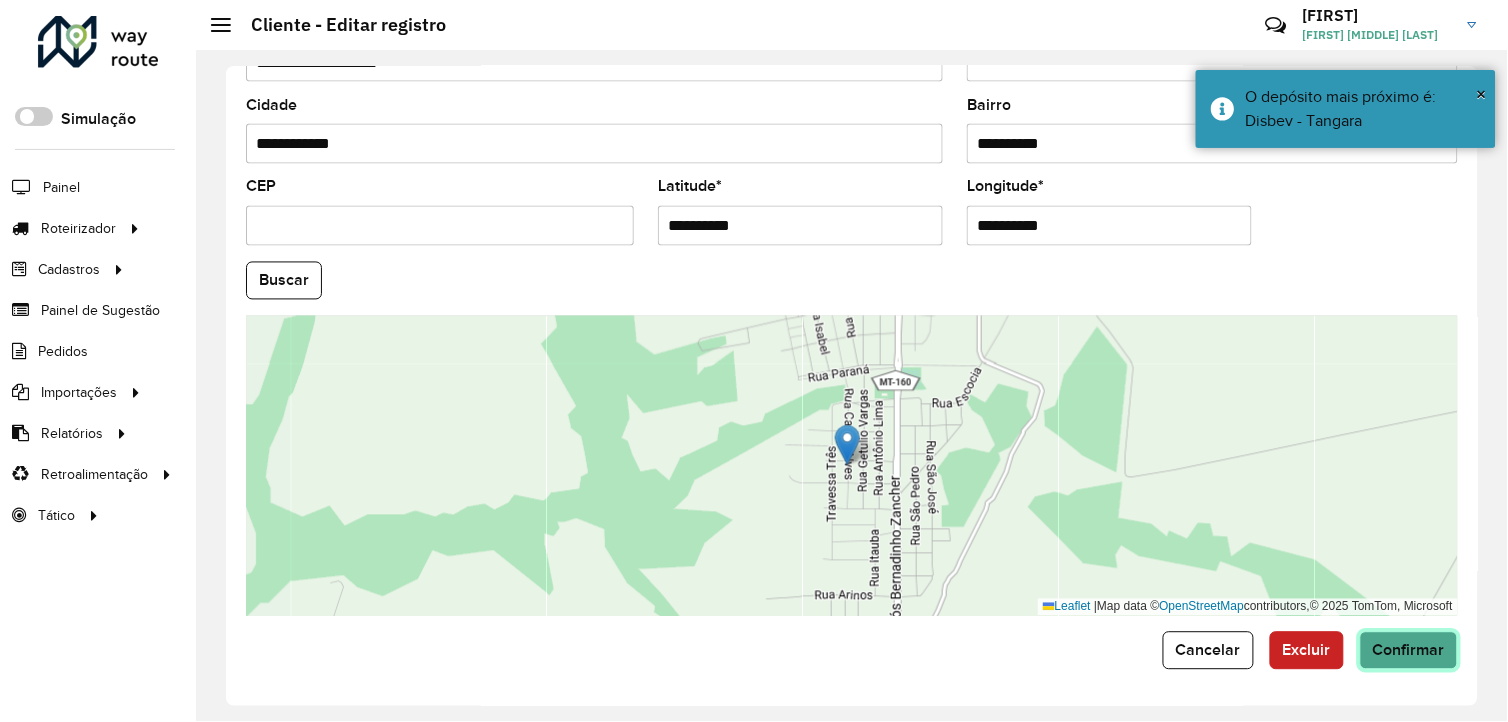 click on "Confirmar" 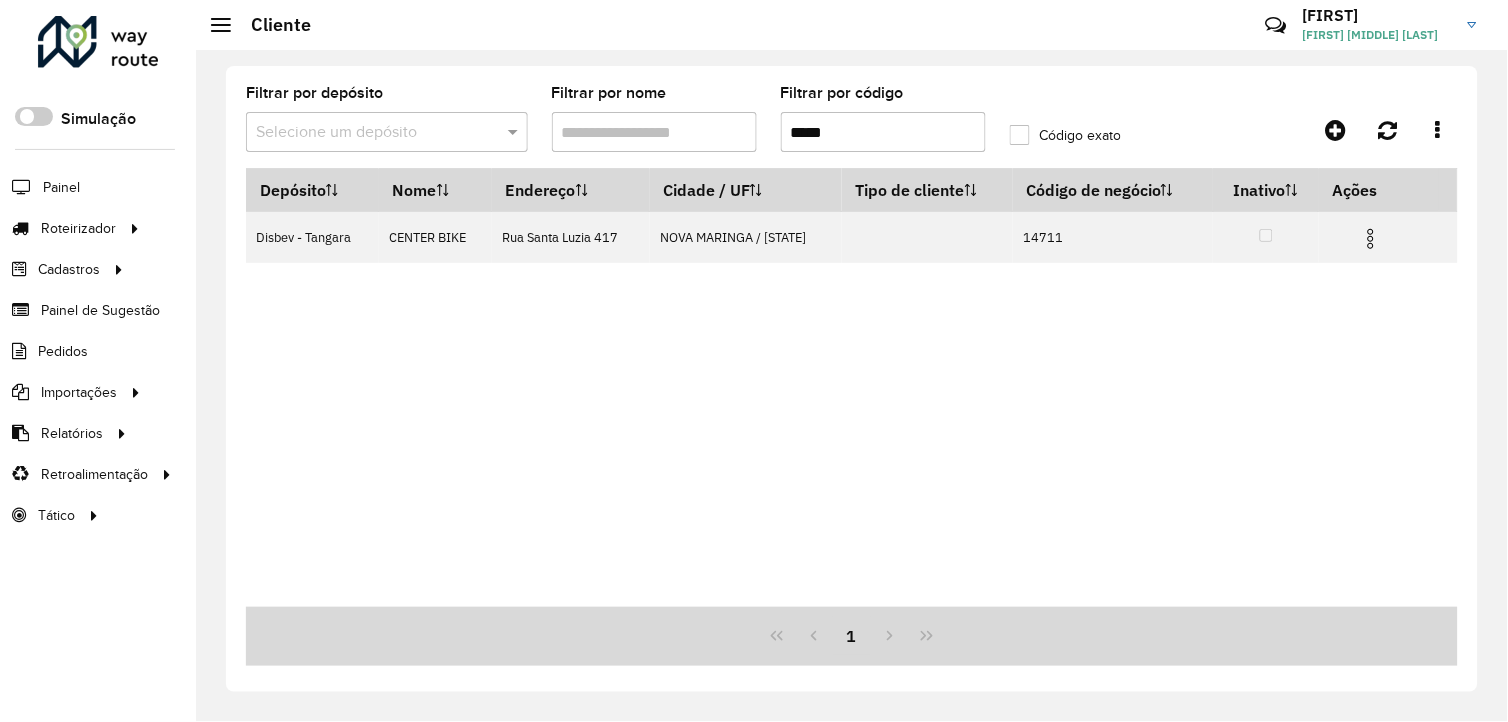 drag, startPoint x: 861, startPoint y: 146, endPoint x: 760, endPoint y: 146, distance: 101 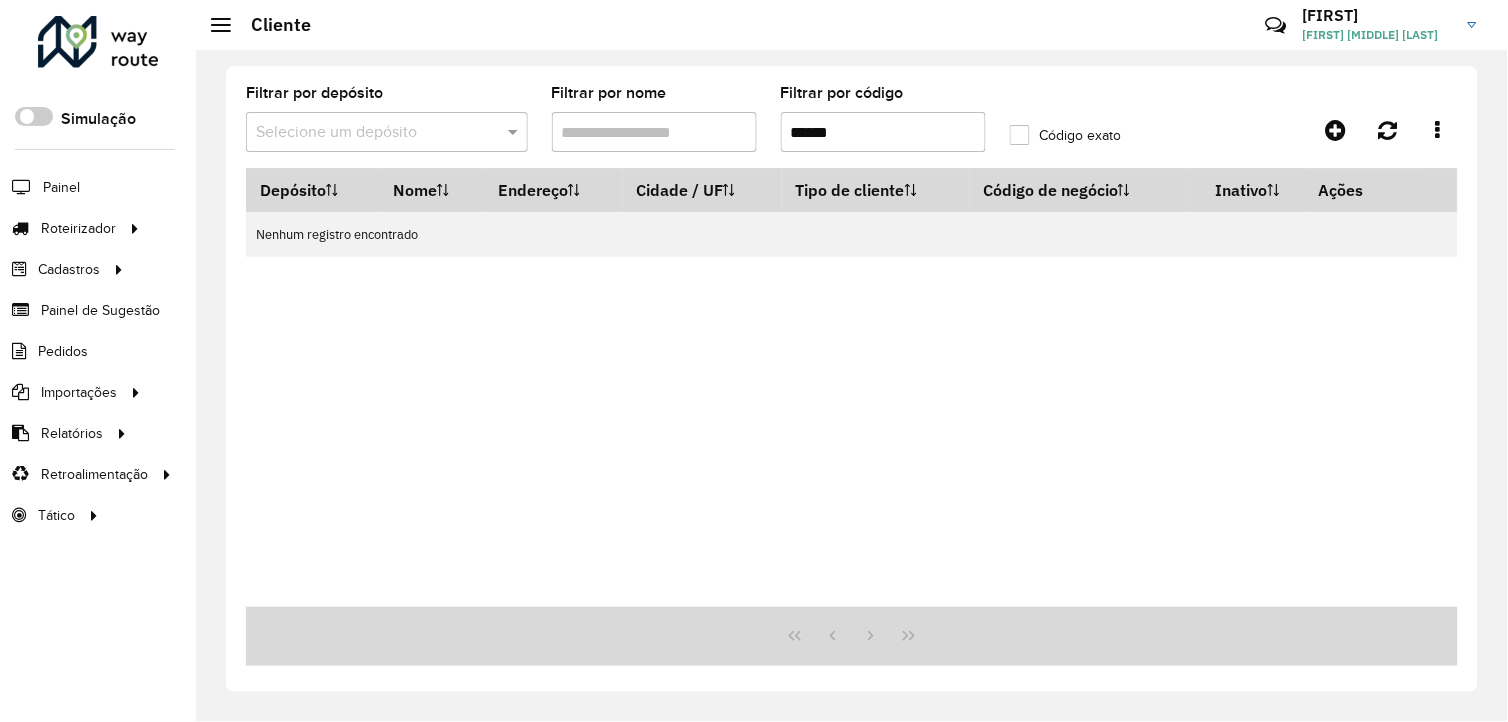 type on "*****" 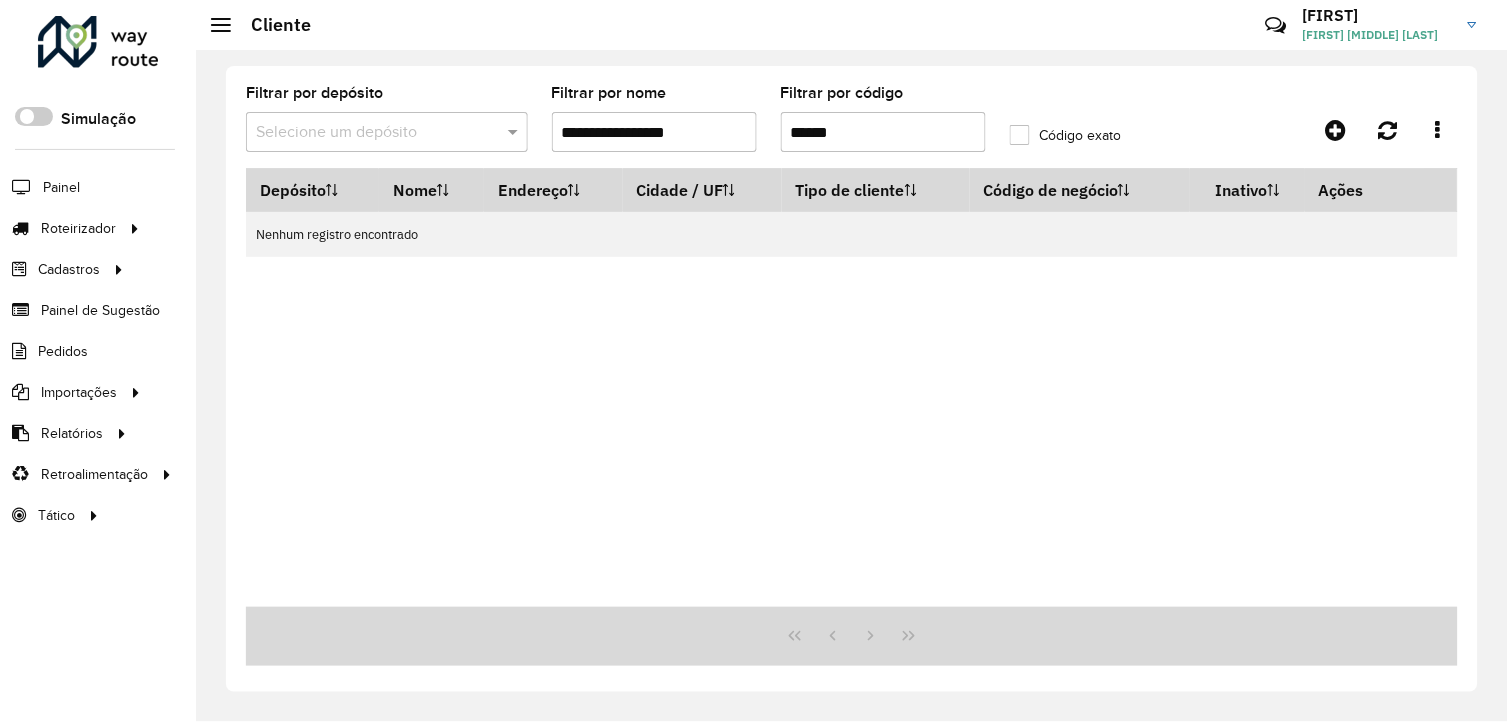 type on "**********" 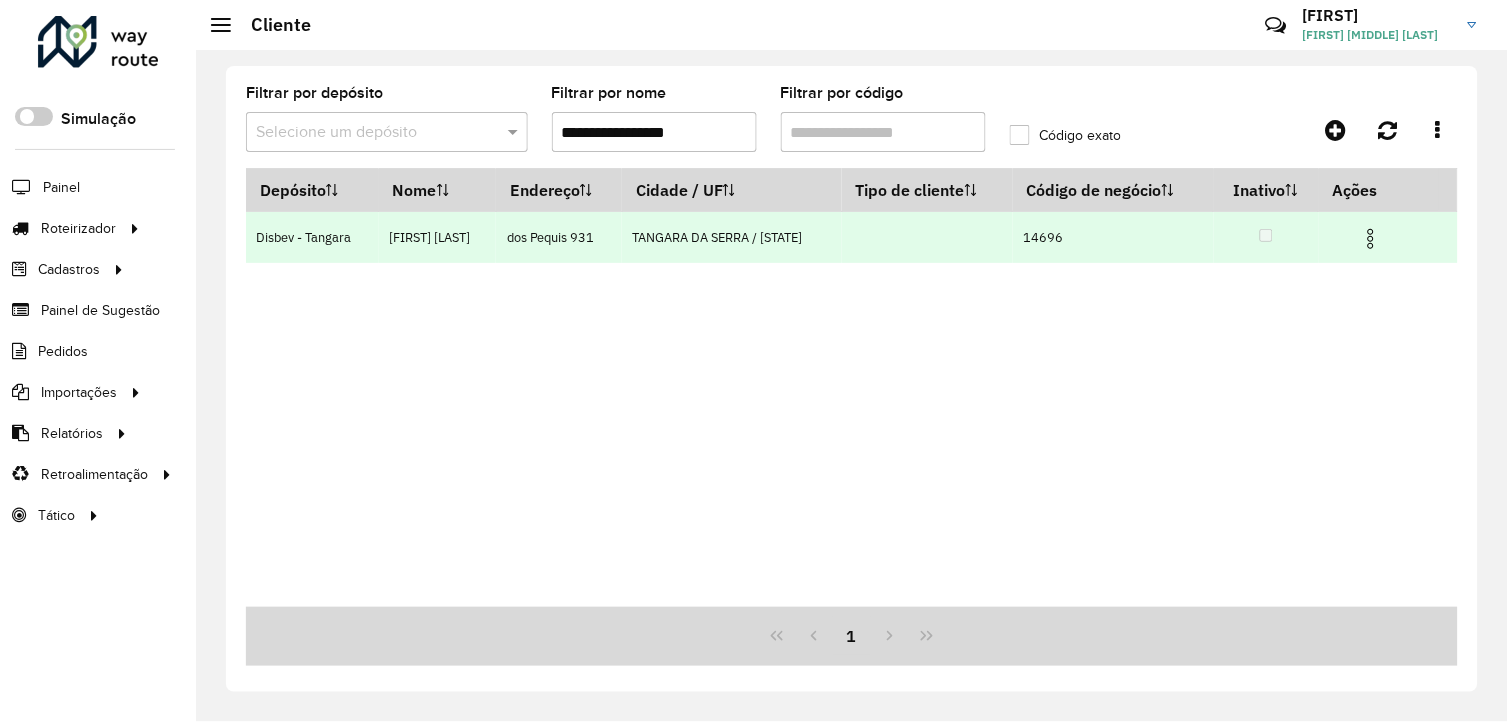 type 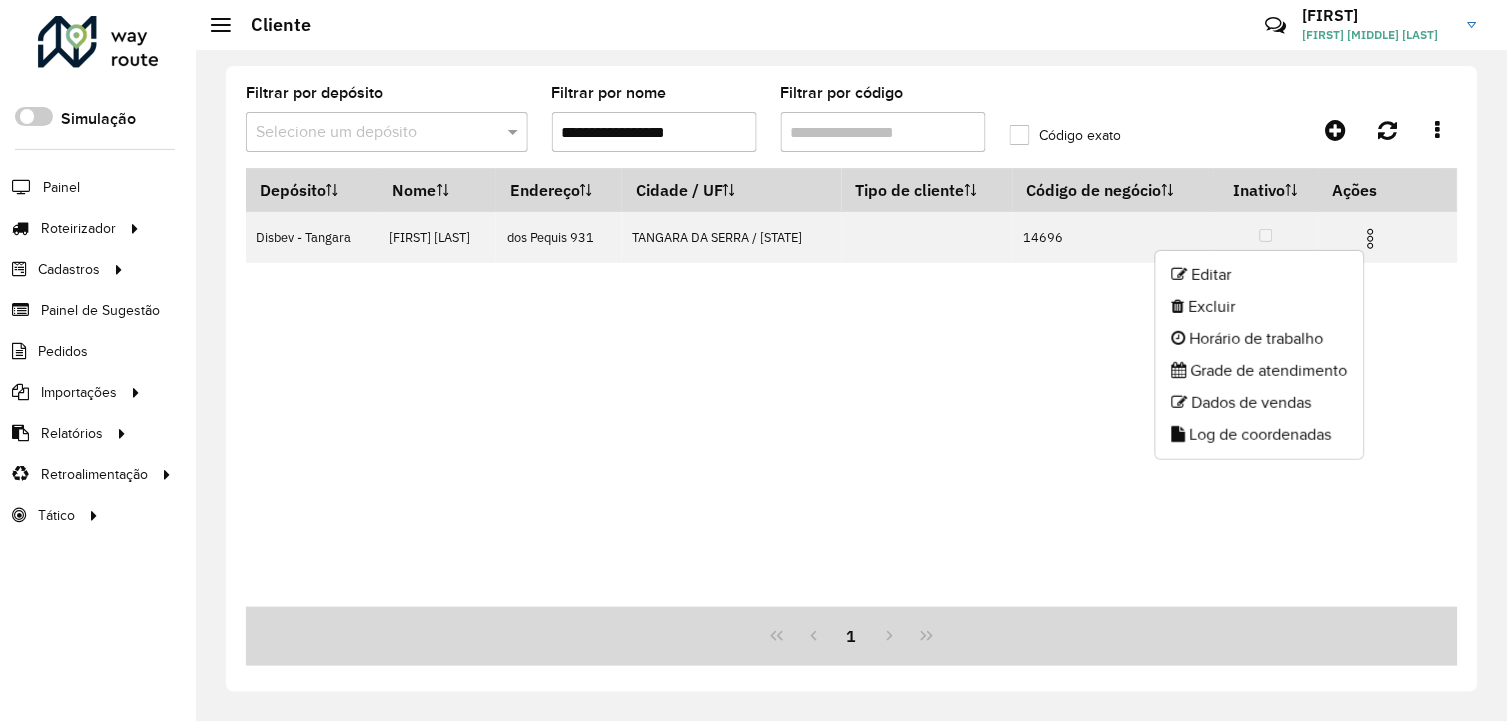 drag, startPoint x: 1213, startPoint y: 275, endPoint x: 1083, endPoint y: 257, distance: 131.24023 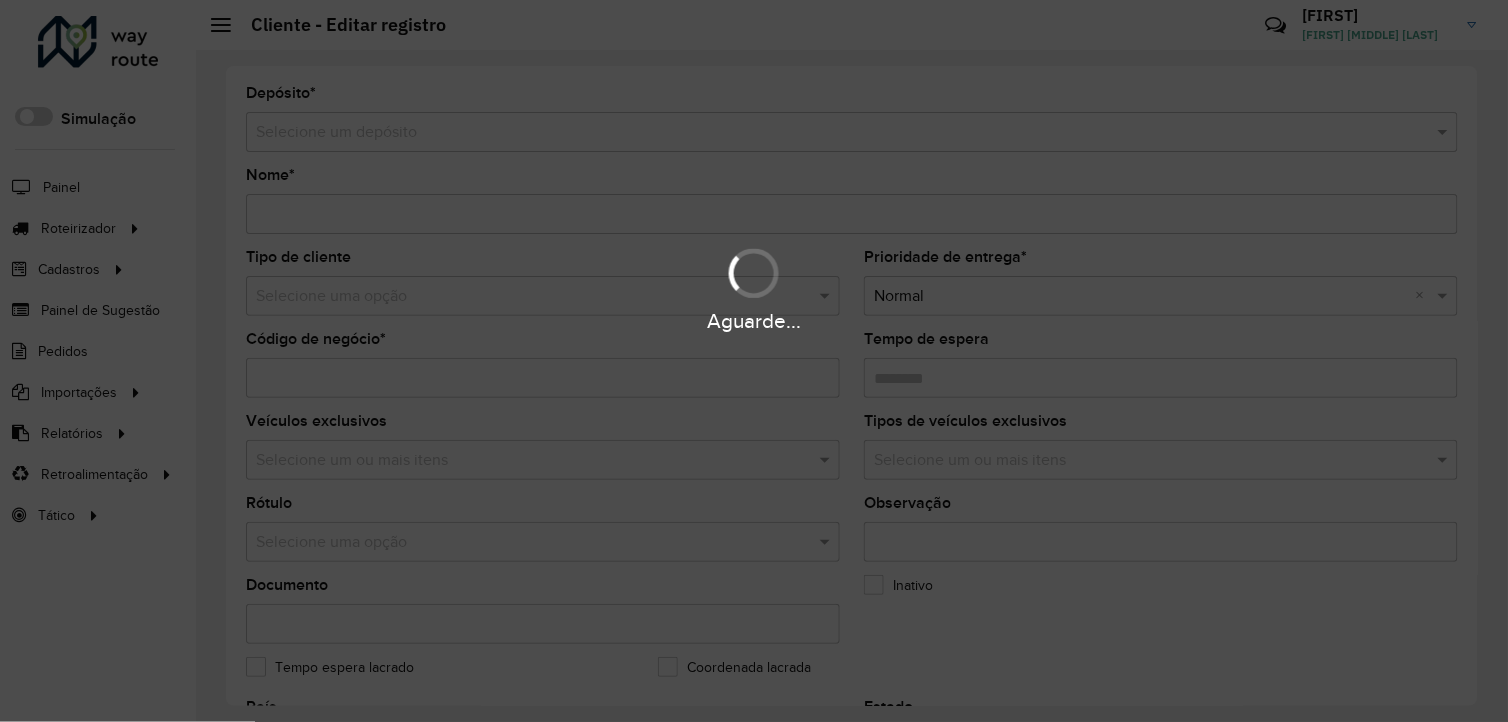 type on "**********" 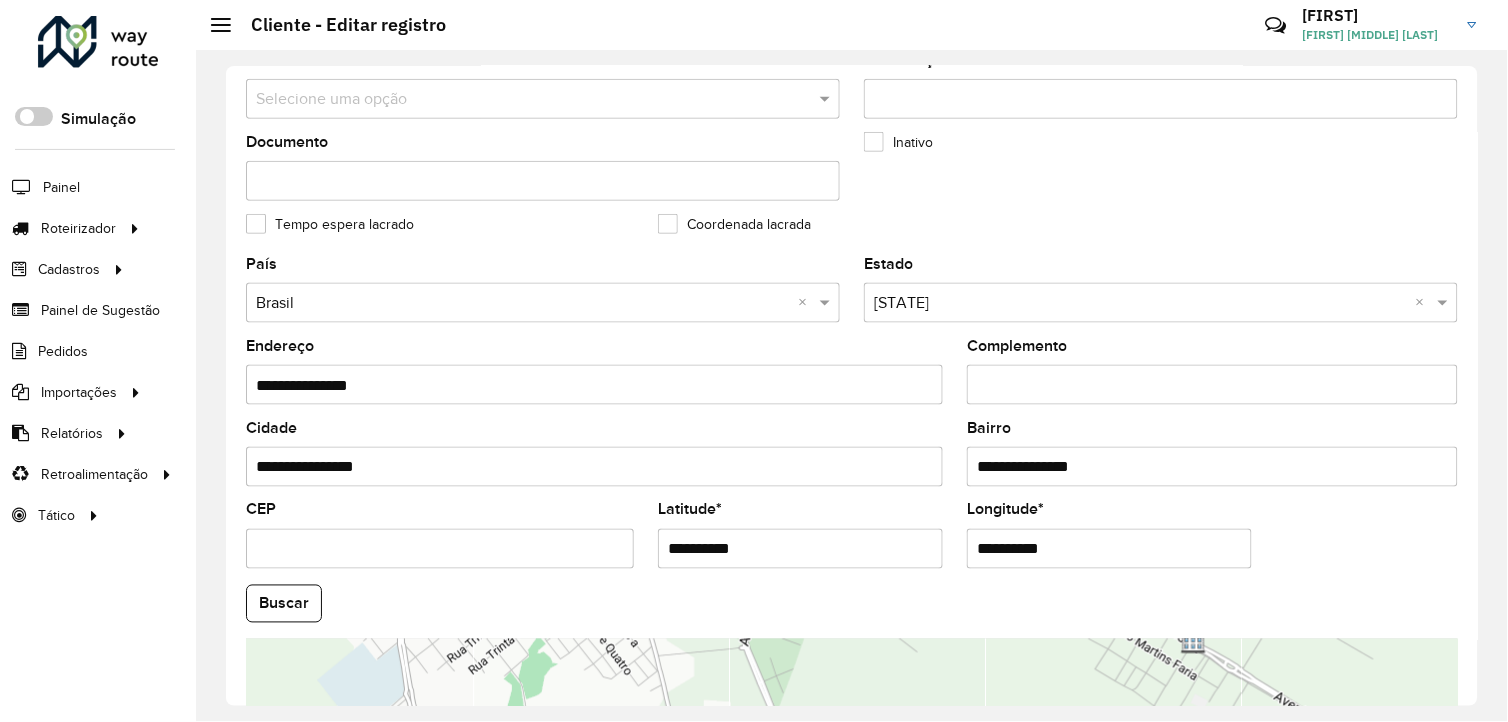 scroll, scrollTop: 444, scrollLeft: 0, axis: vertical 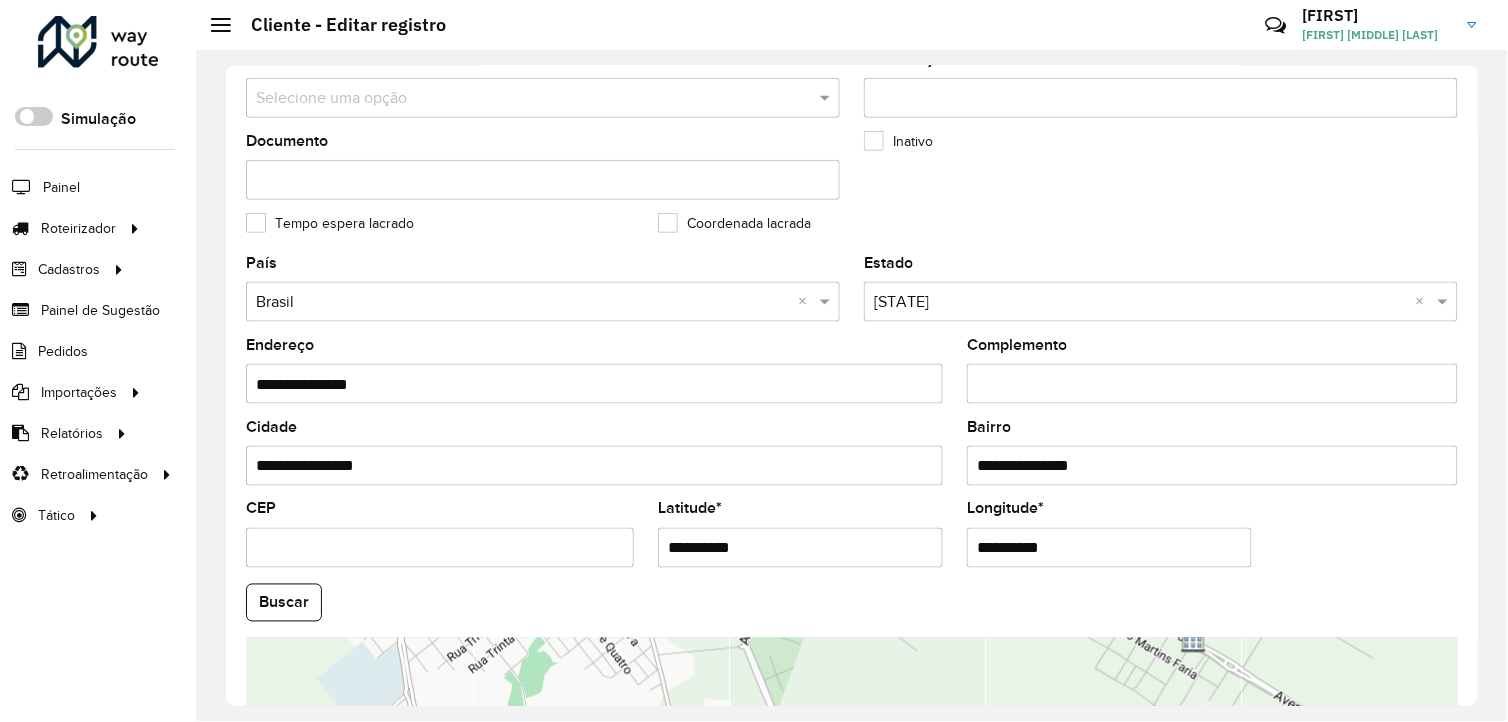 drag, startPoint x: 765, startPoint y: 554, endPoint x: 644, endPoint y: 557, distance: 121.037186 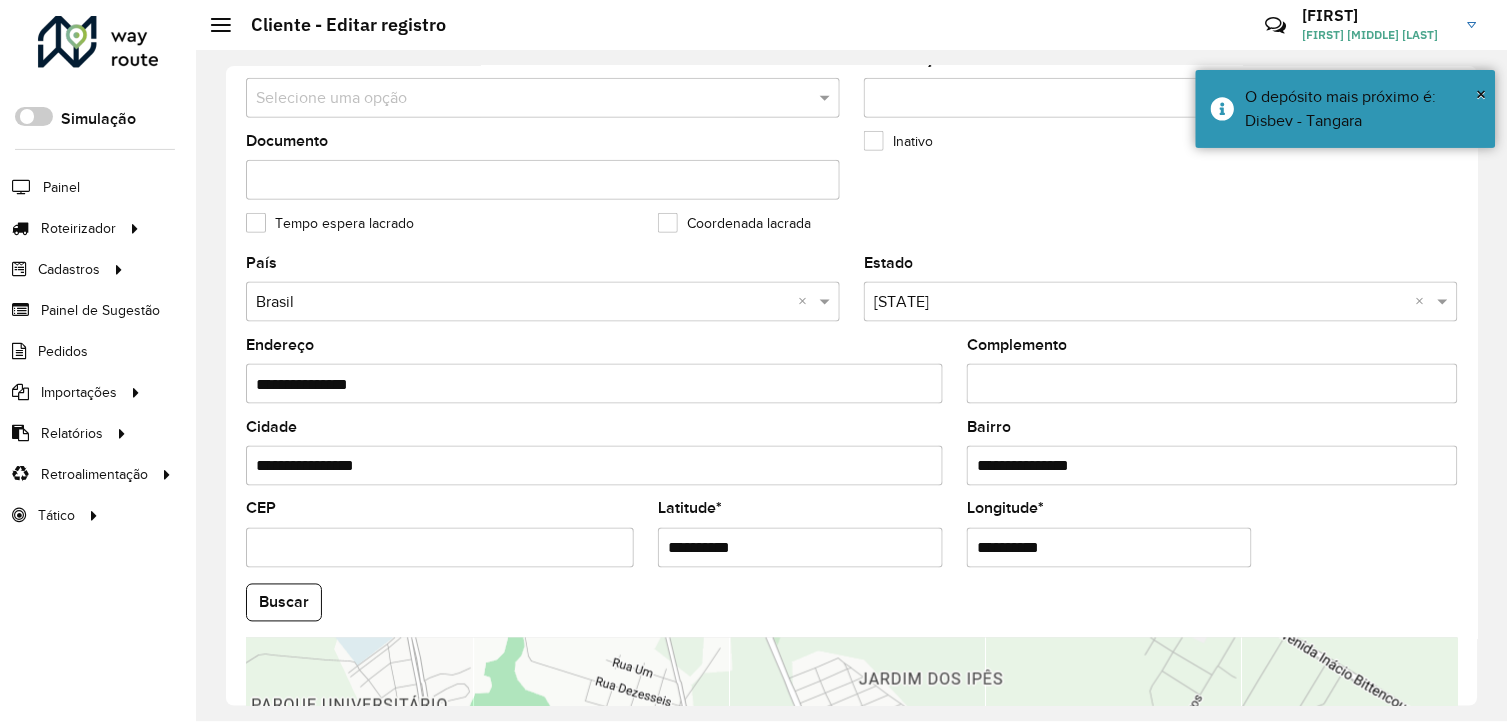 drag, startPoint x: 1053, startPoint y: 565, endPoint x: 951, endPoint y: 561, distance: 102.0784 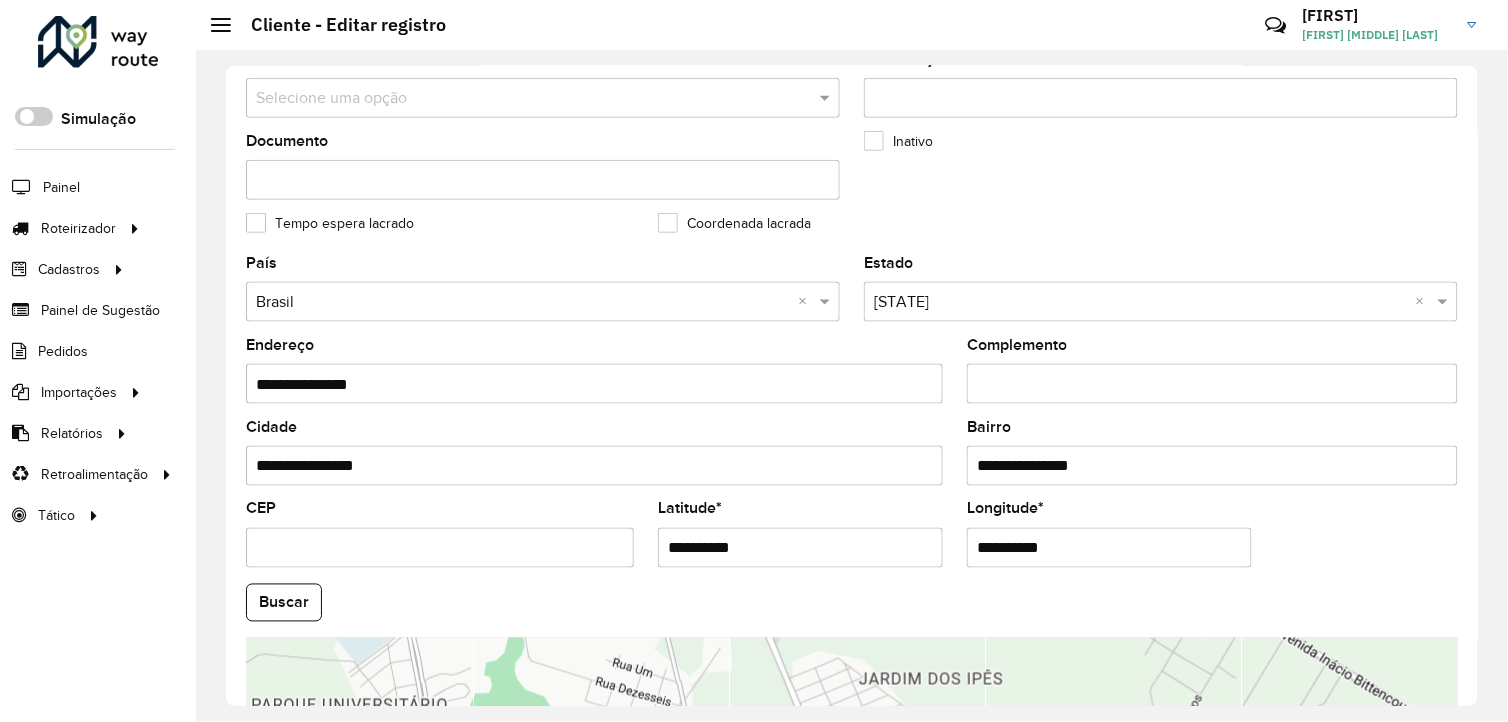 paste 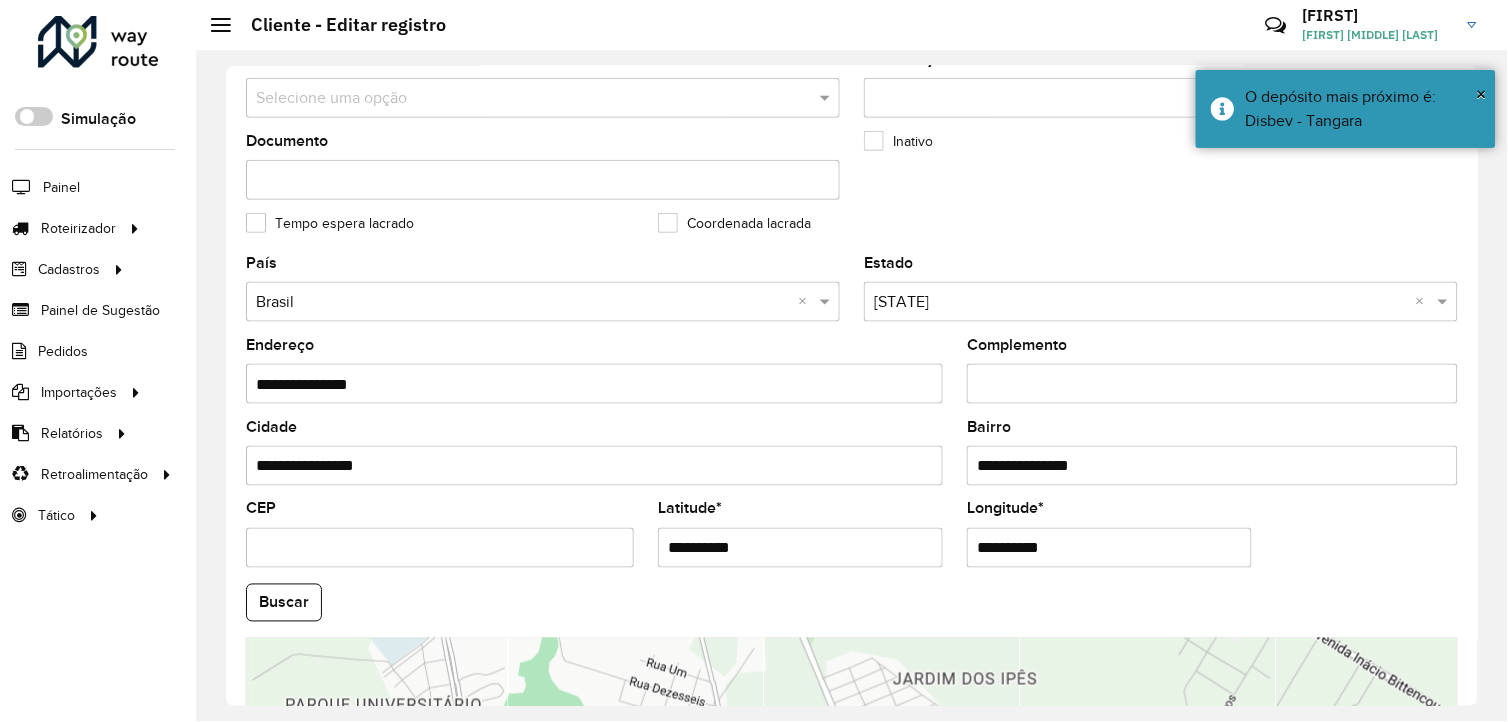 scroll, scrollTop: 770, scrollLeft: 0, axis: vertical 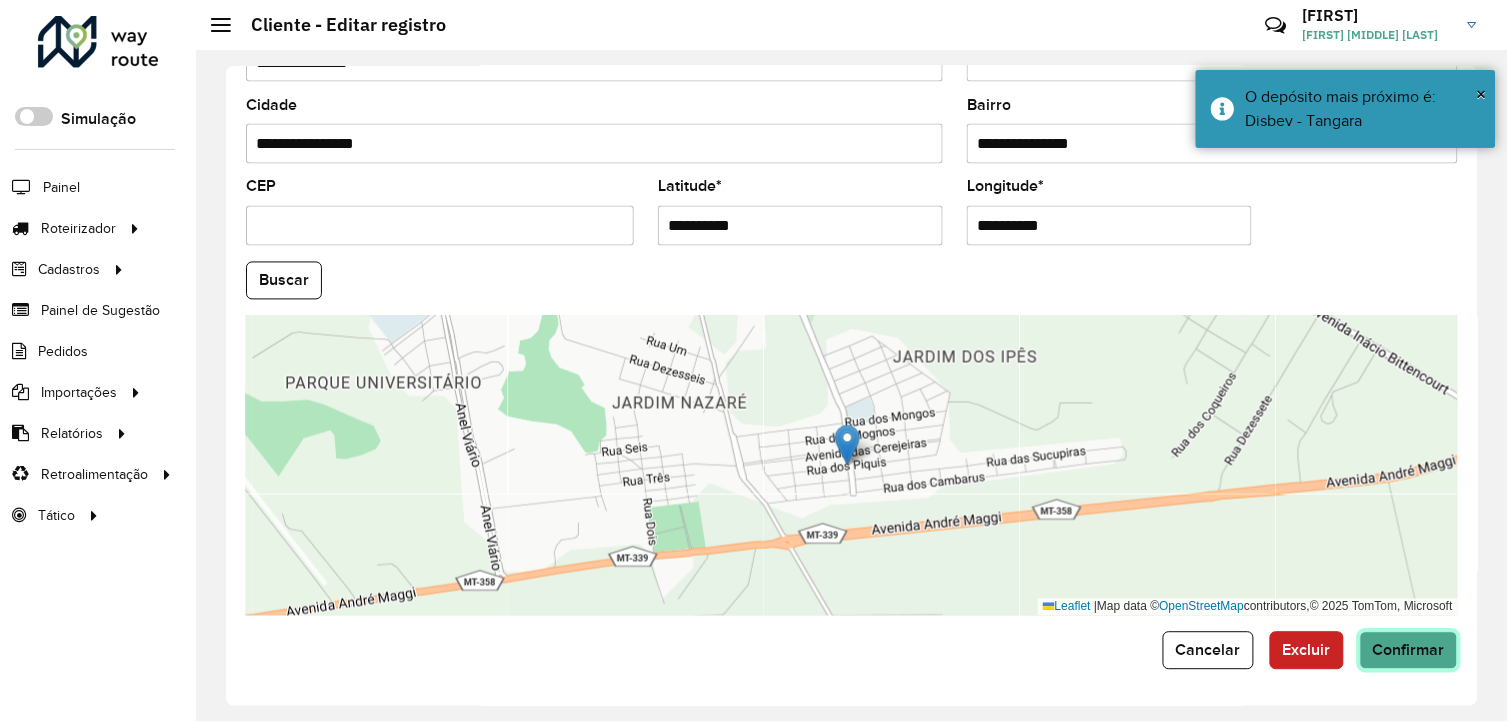click on "Confirmar" 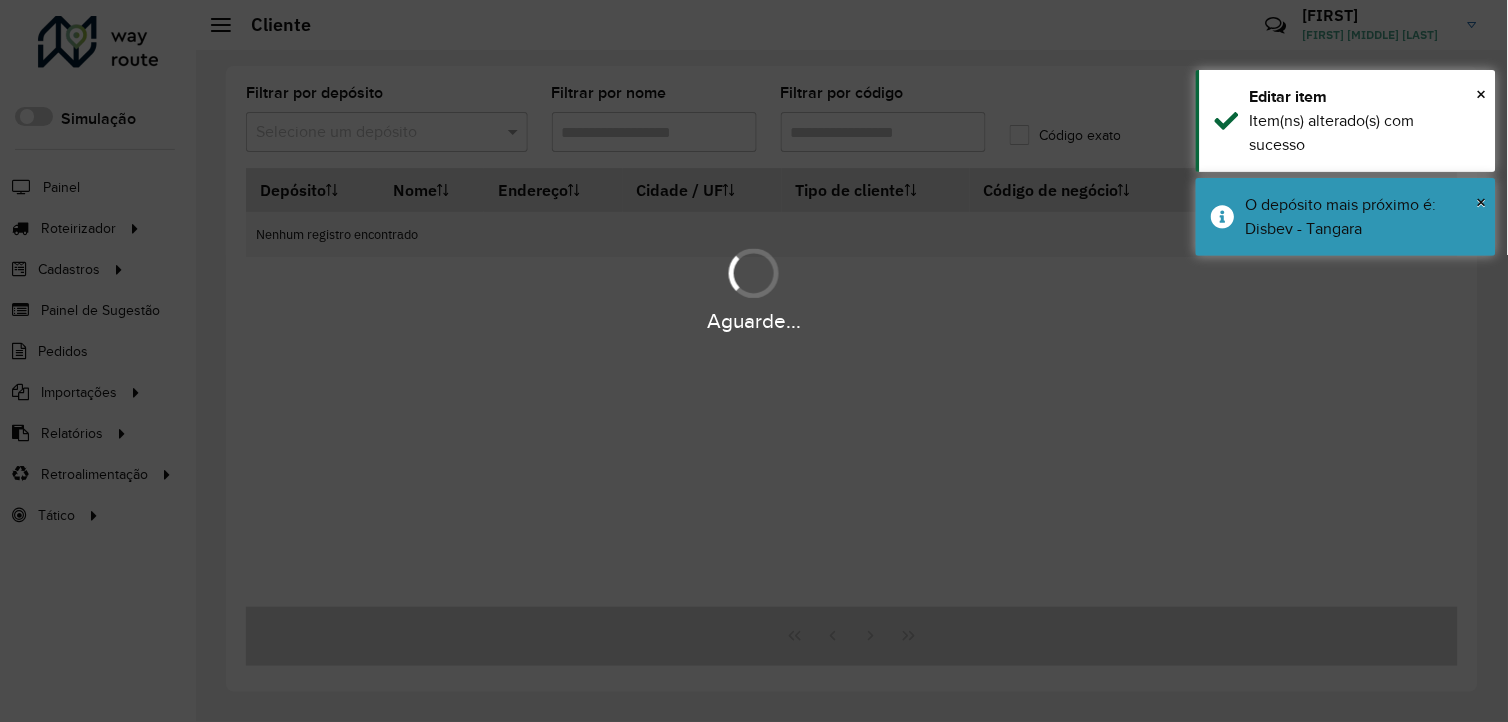 type on "**********" 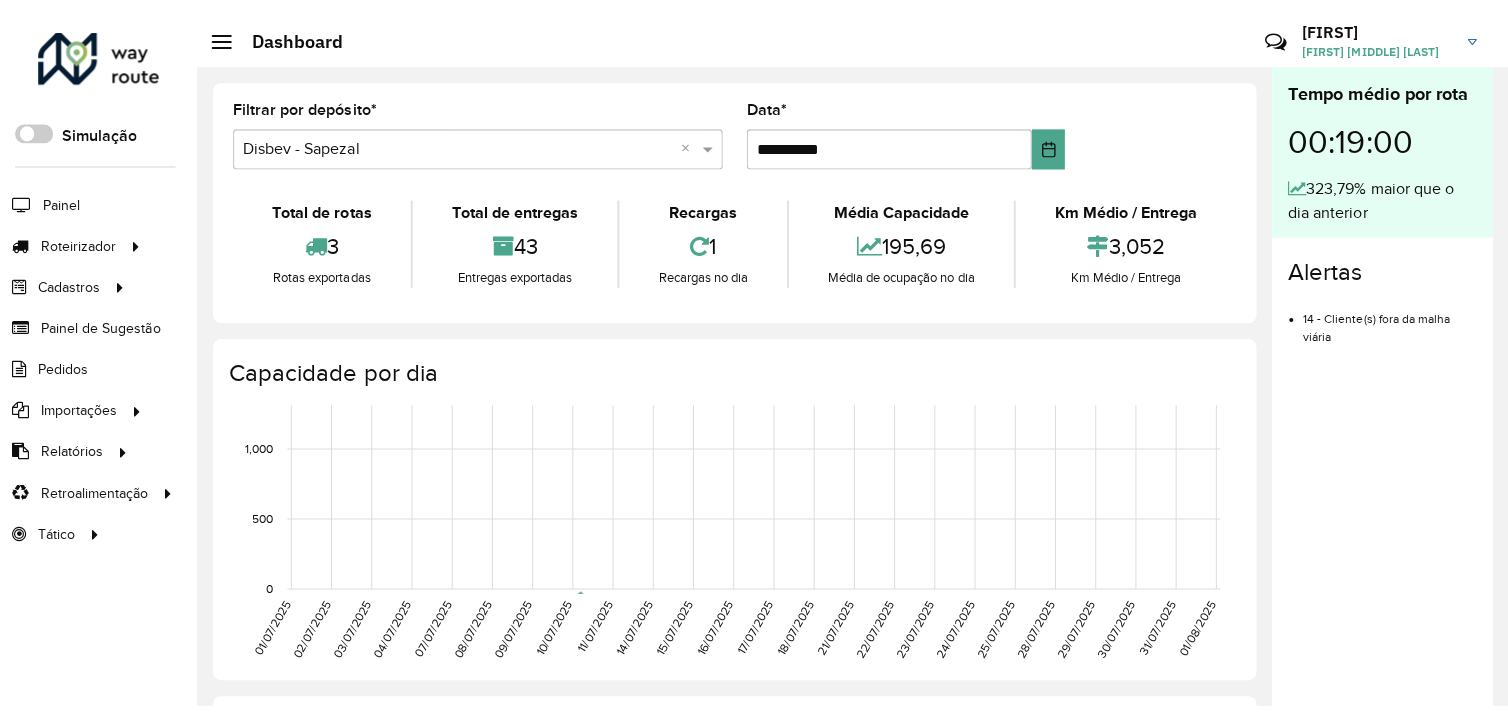 scroll, scrollTop: 0, scrollLeft: 0, axis: both 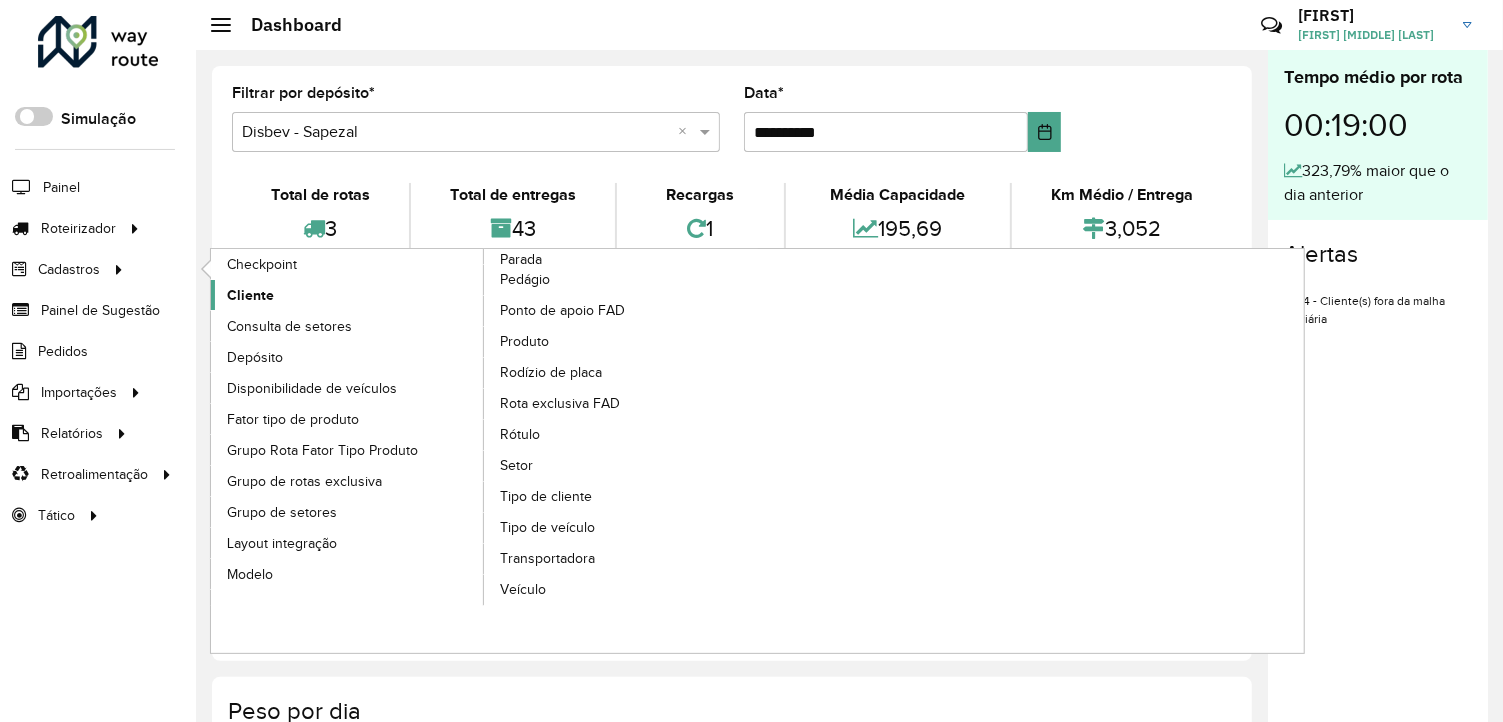 click on "Cliente" 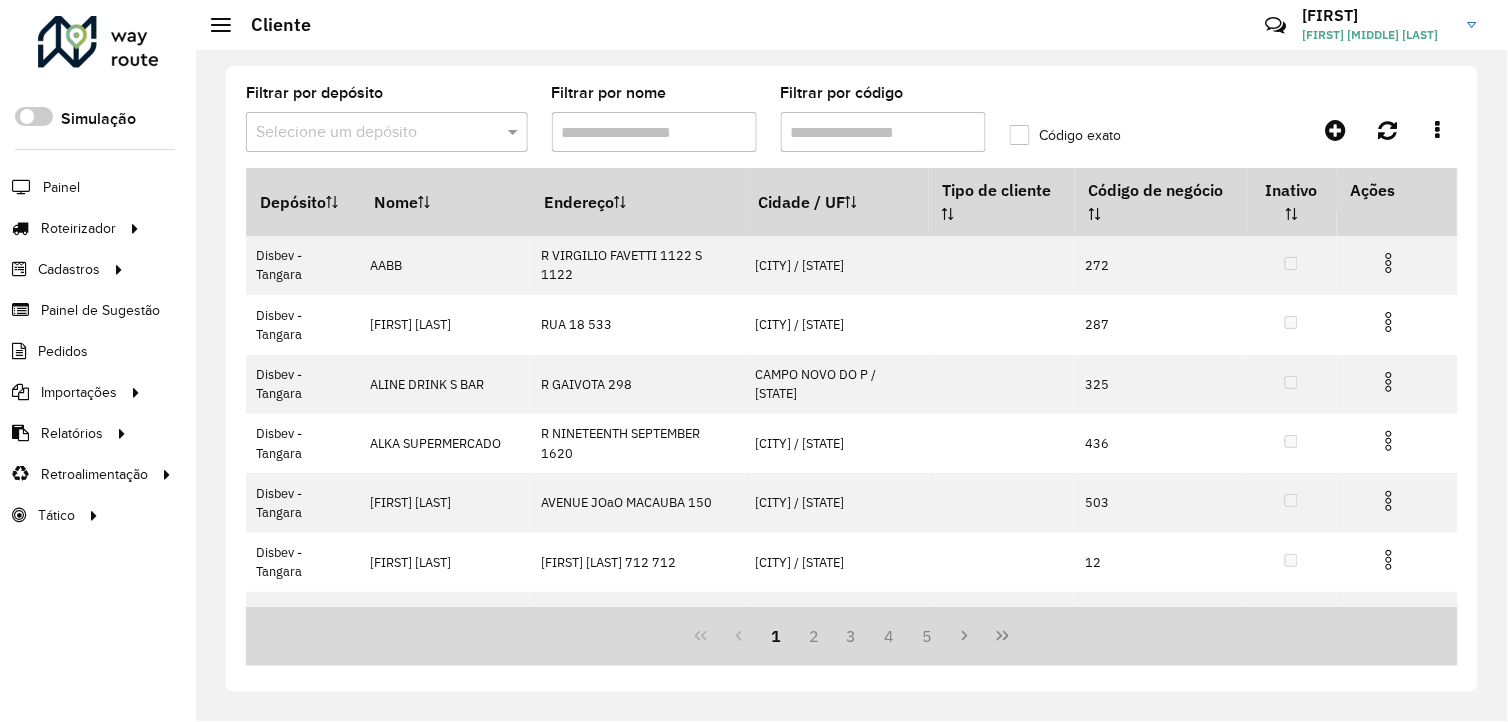 click on "Filtrar por código" at bounding box center [883, 132] 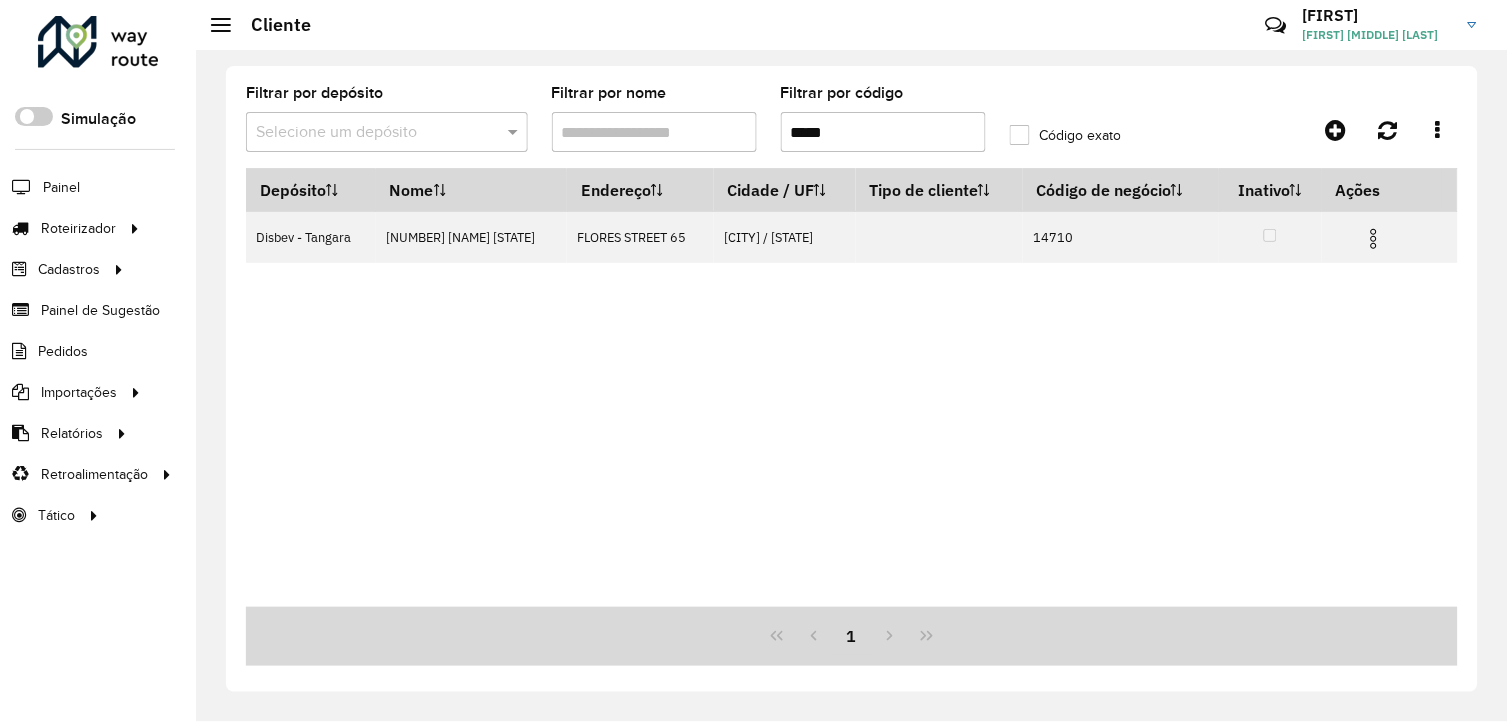 type on "*****" 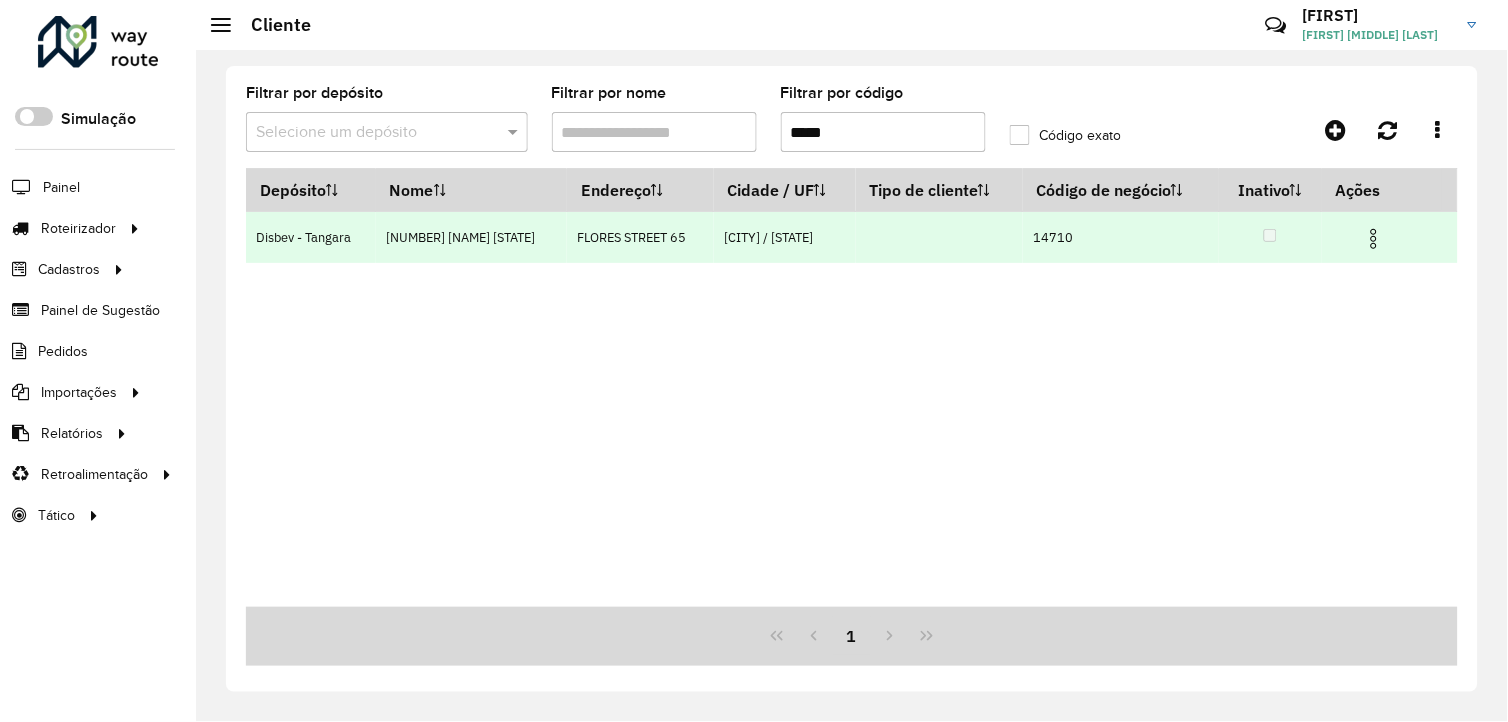 click at bounding box center [1374, 239] 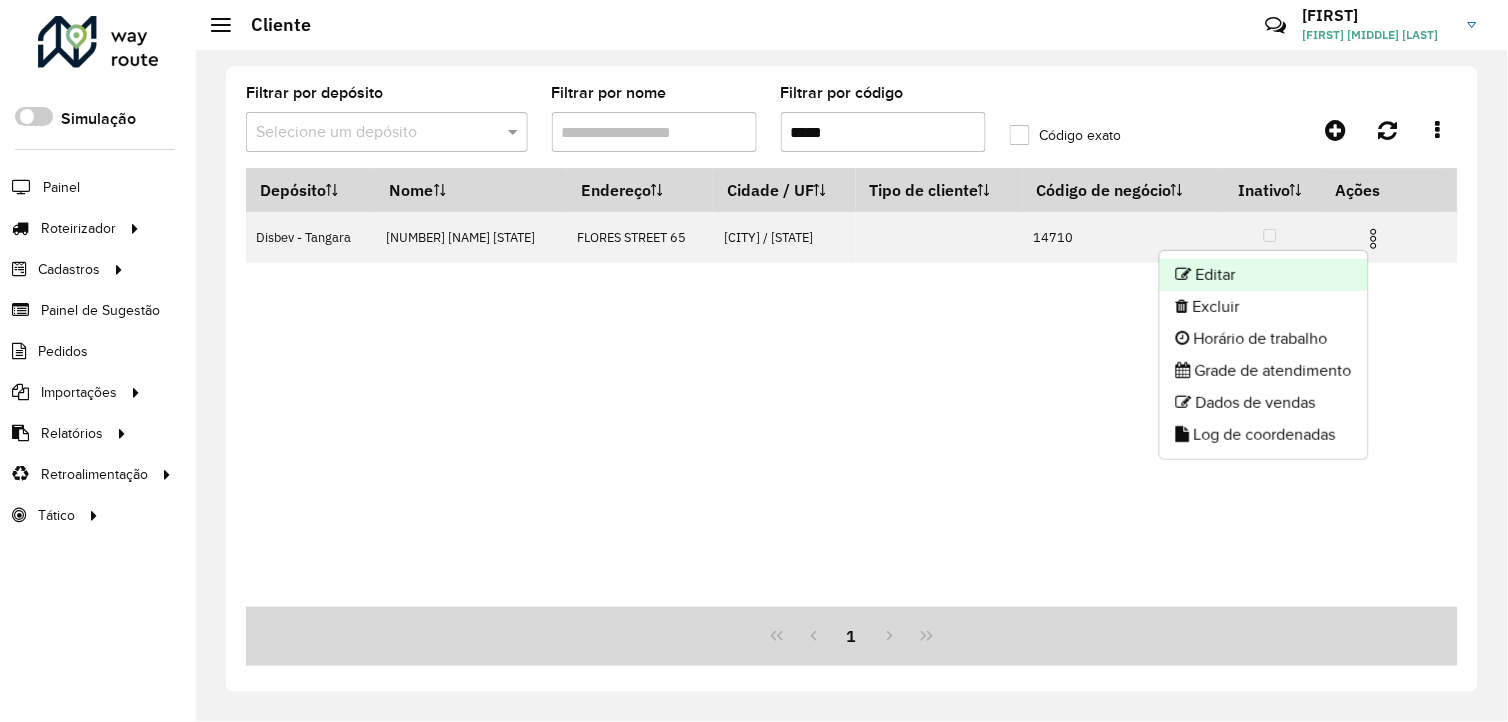 click on "Editar" 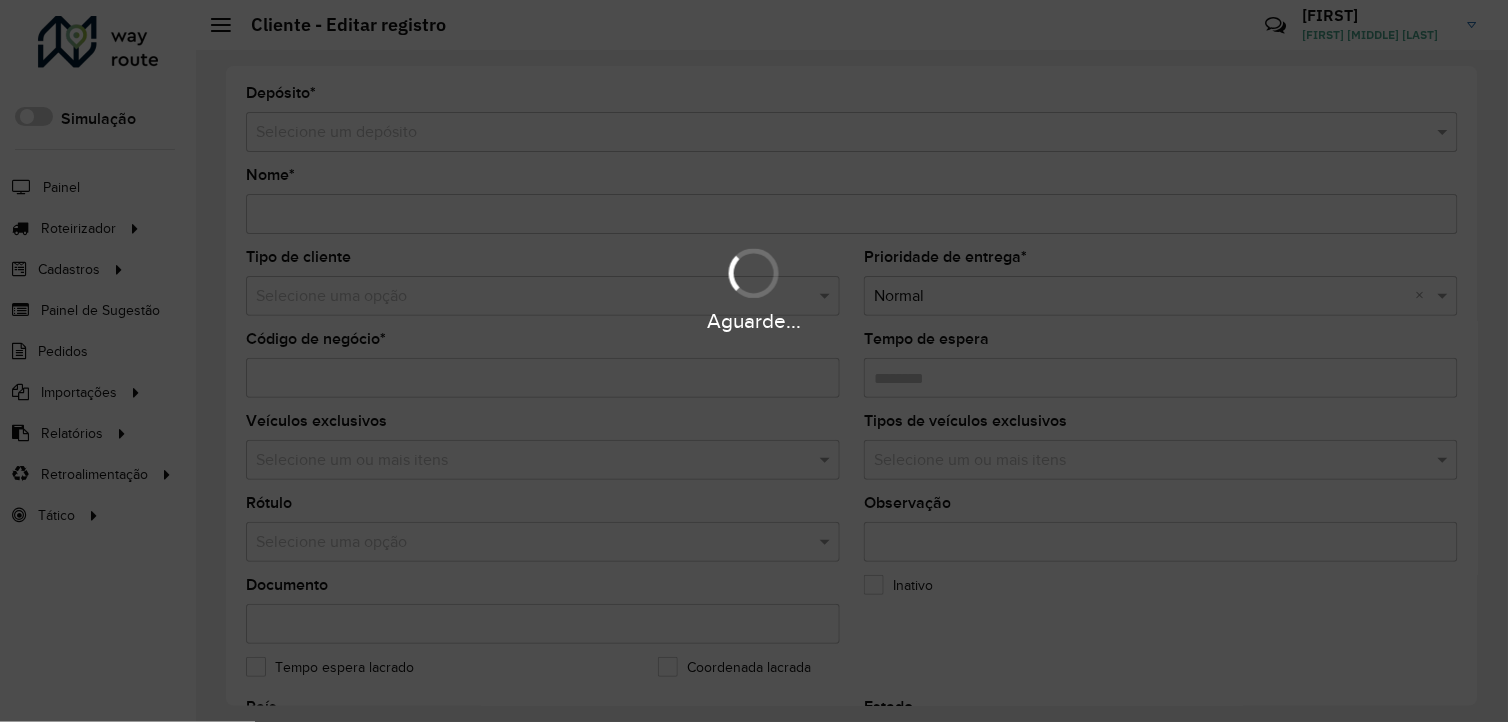 type on "**********" 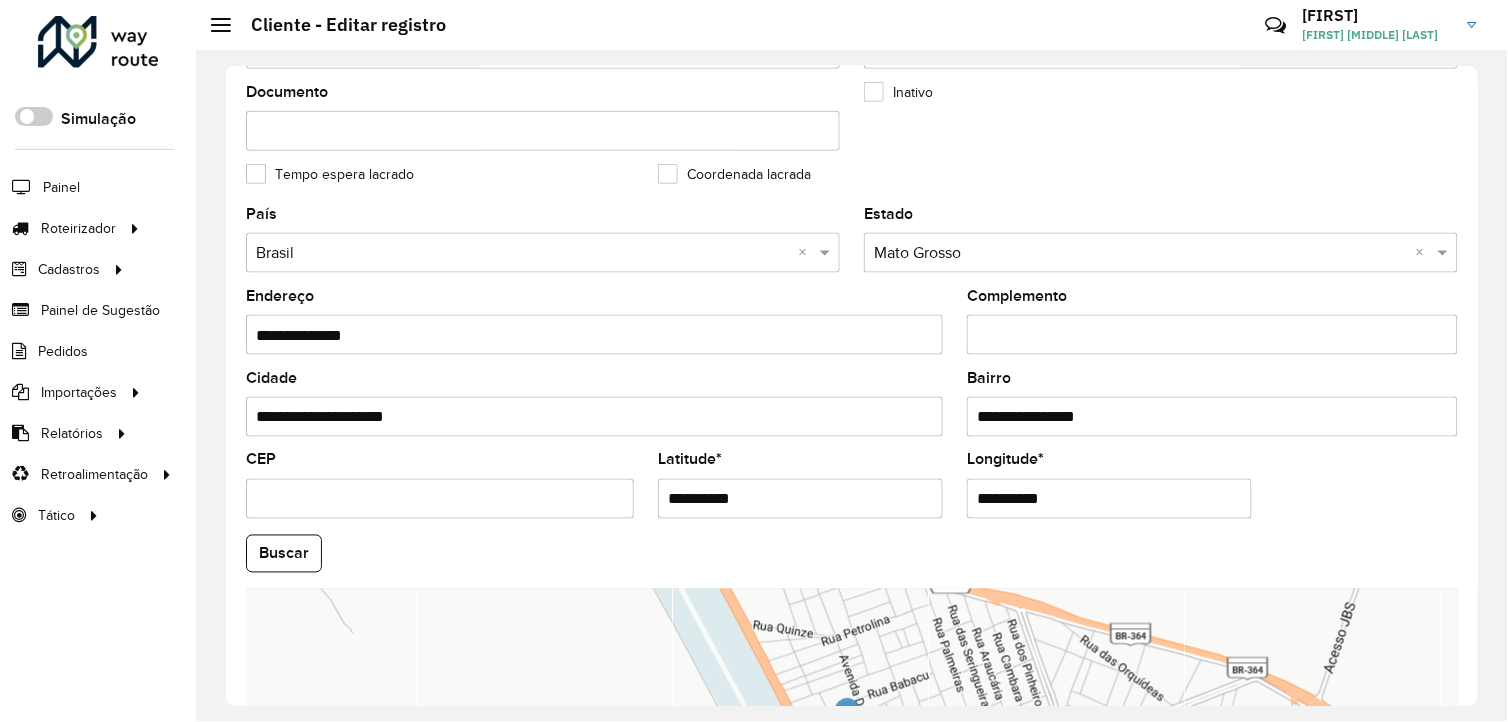 scroll, scrollTop: 555, scrollLeft: 0, axis: vertical 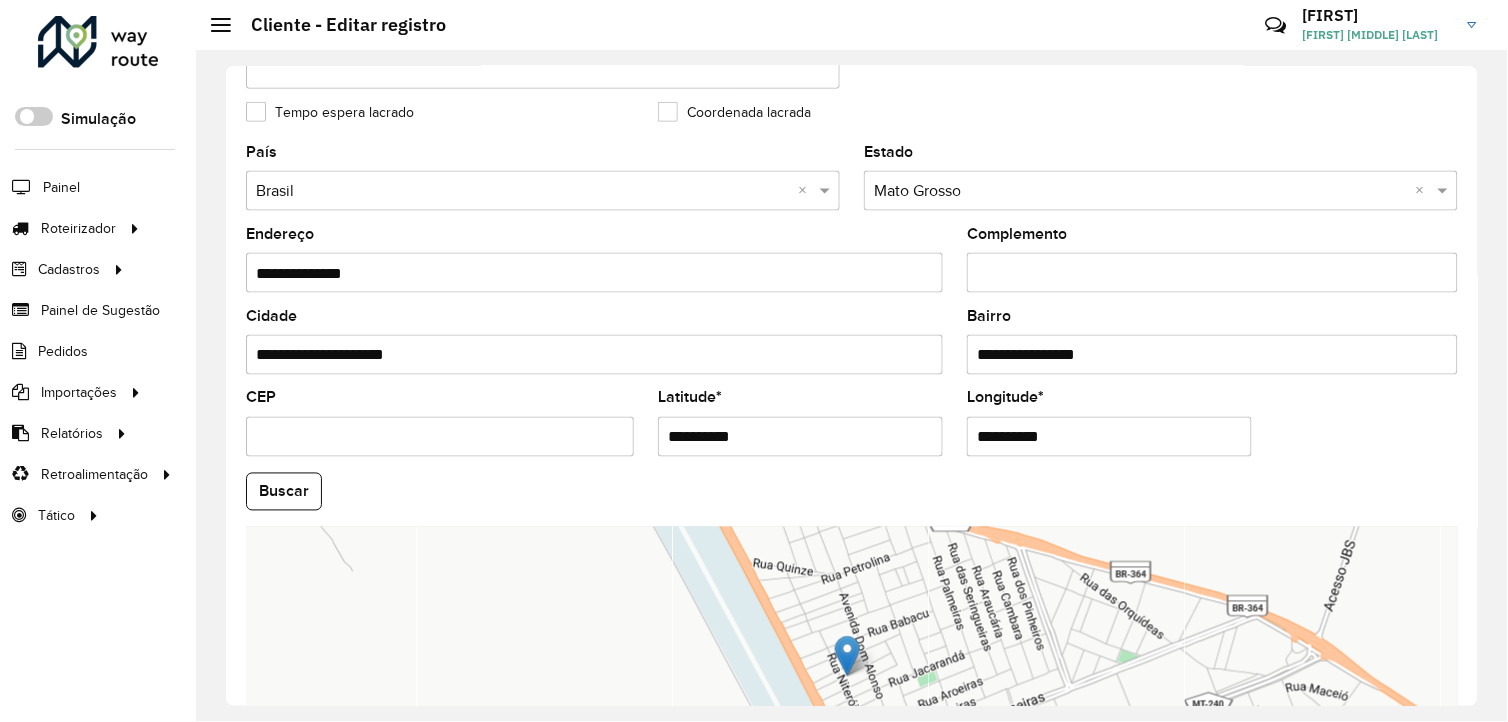 drag, startPoint x: 761, startPoint y: 445, endPoint x: 644, endPoint y: 441, distance: 117.06836 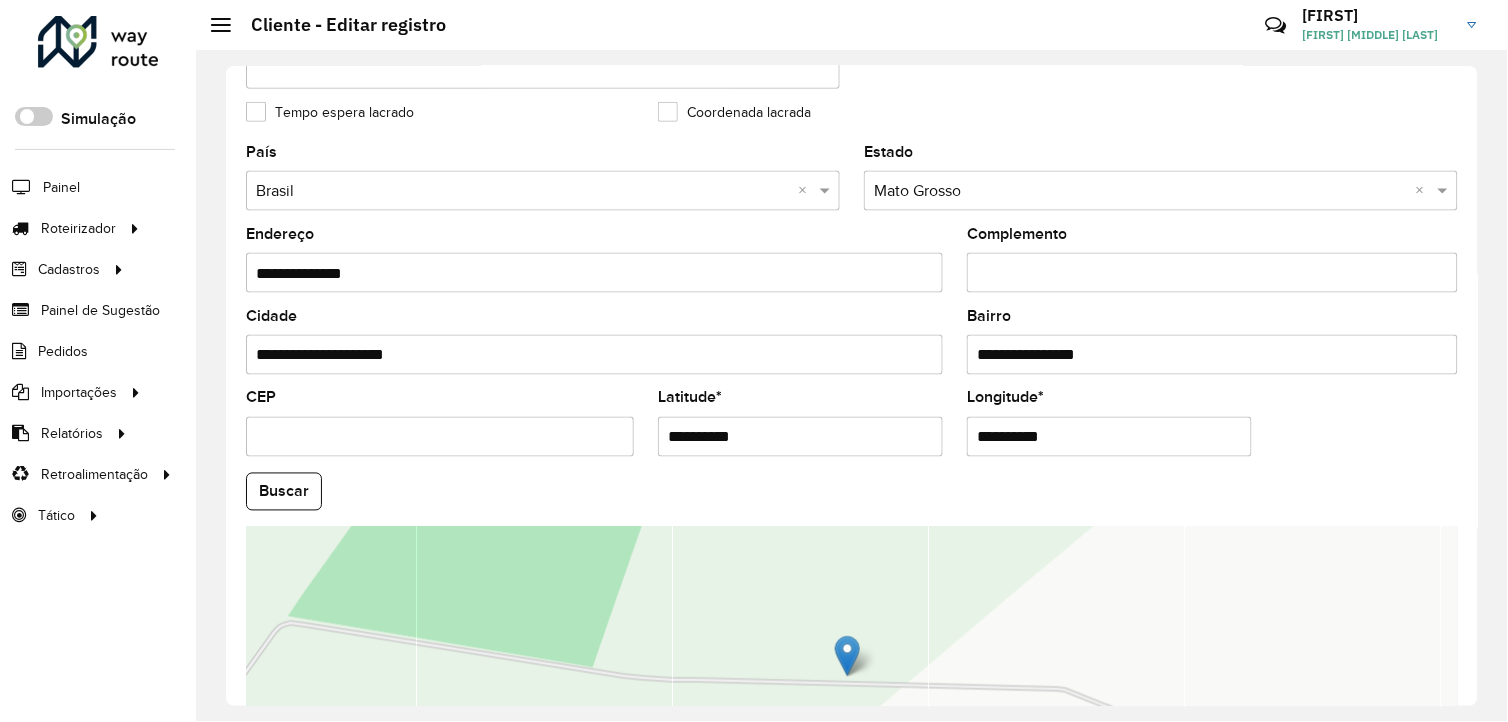 drag, startPoint x: 1065, startPoint y: 440, endPoint x: 966, endPoint y: 452, distance: 99.724625 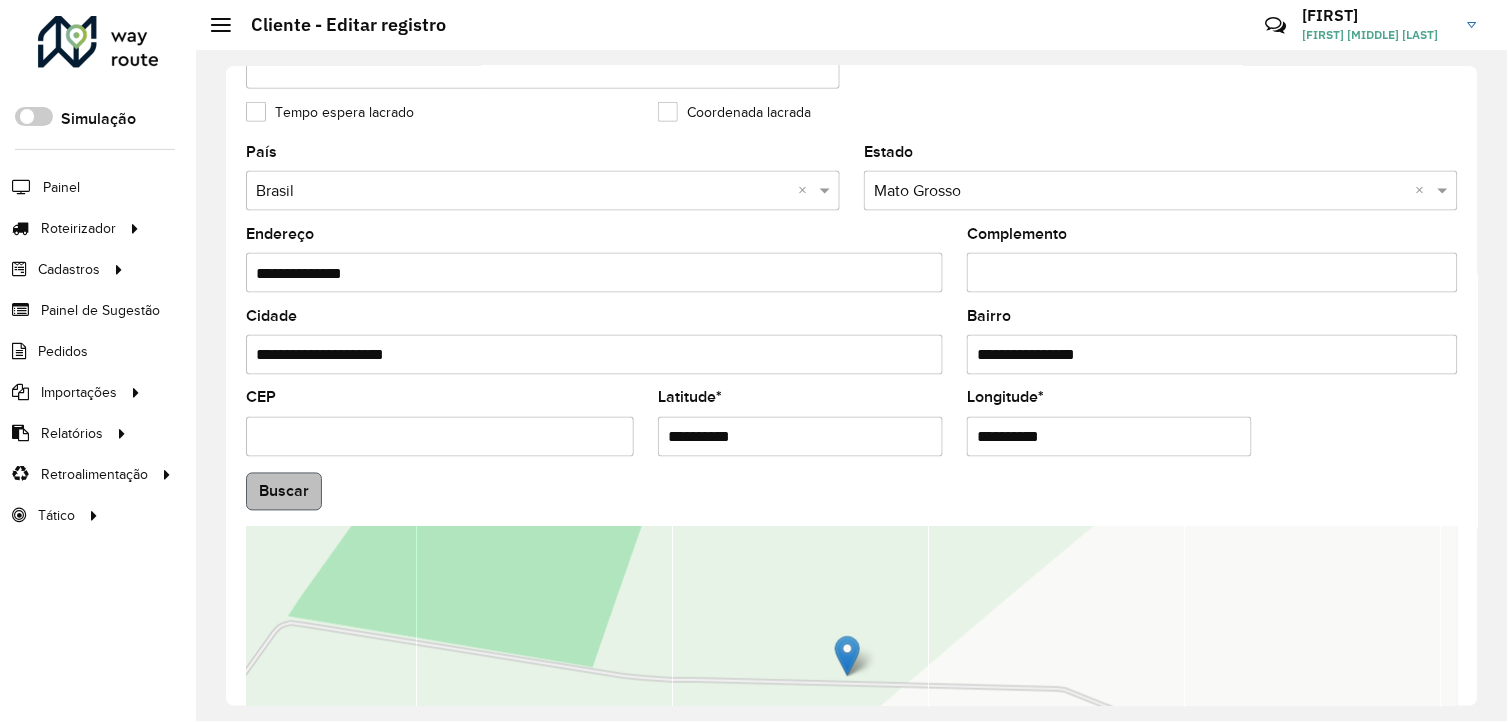 type on "**********" 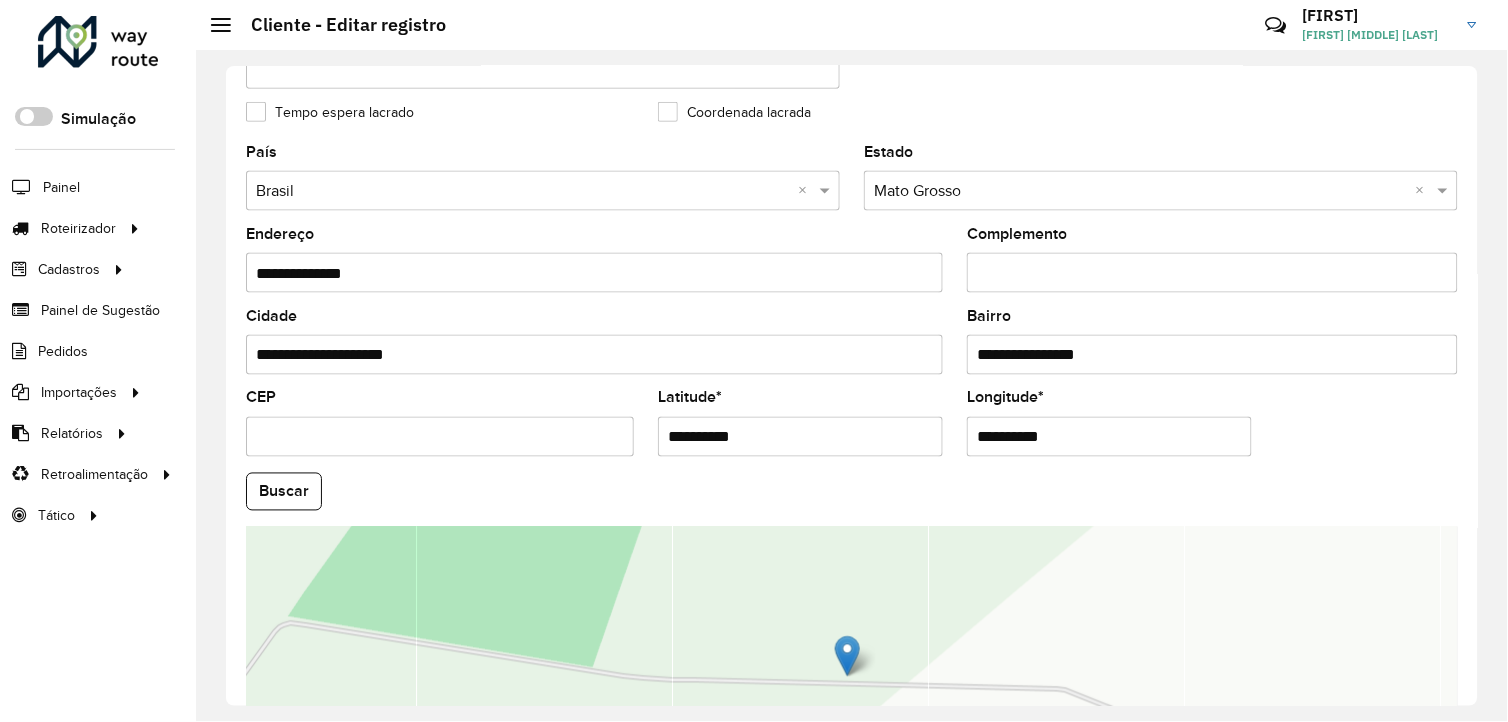 drag, startPoint x: 300, startPoint y: 490, endPoint x: 518, endPoint y: 483, distance: 218.11235 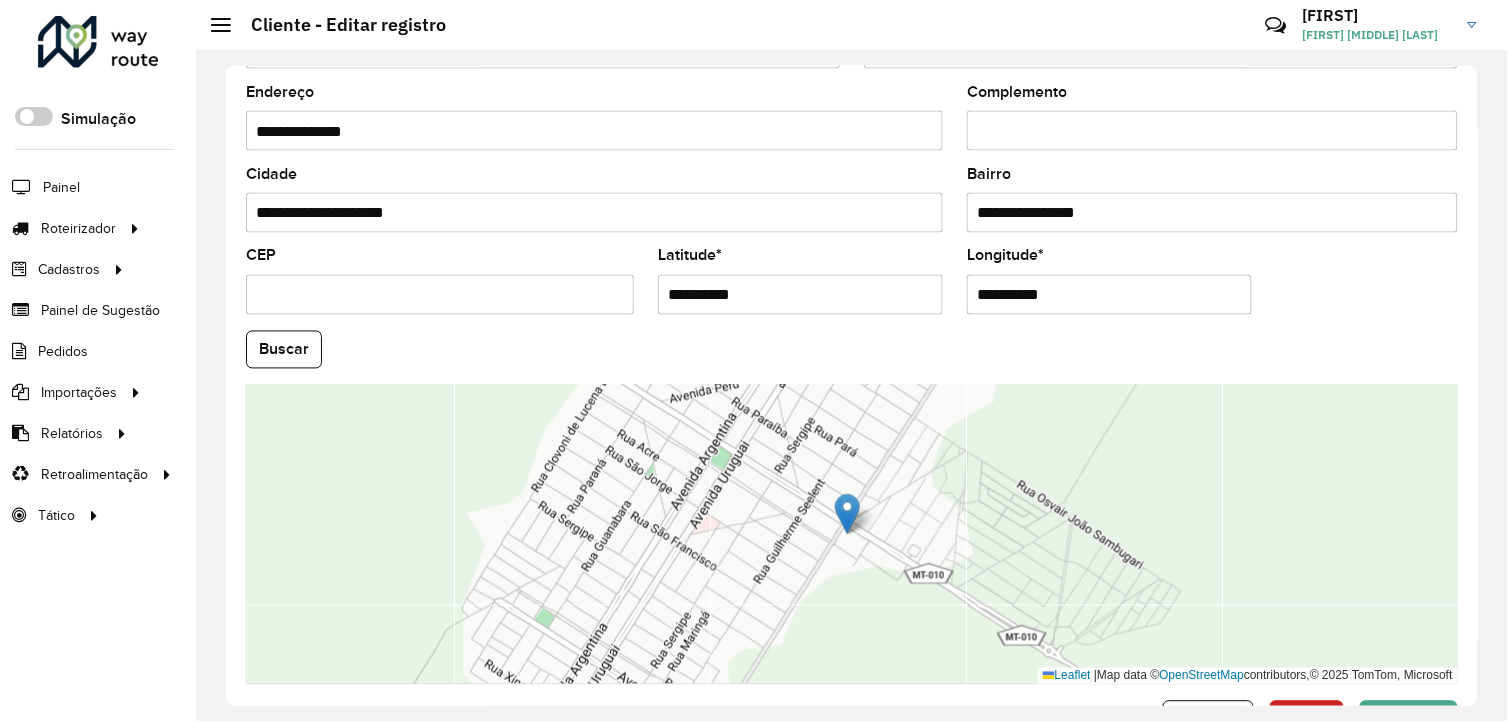 scroll, scrollTop: 770, scrollLeft: 0, axis: vertical 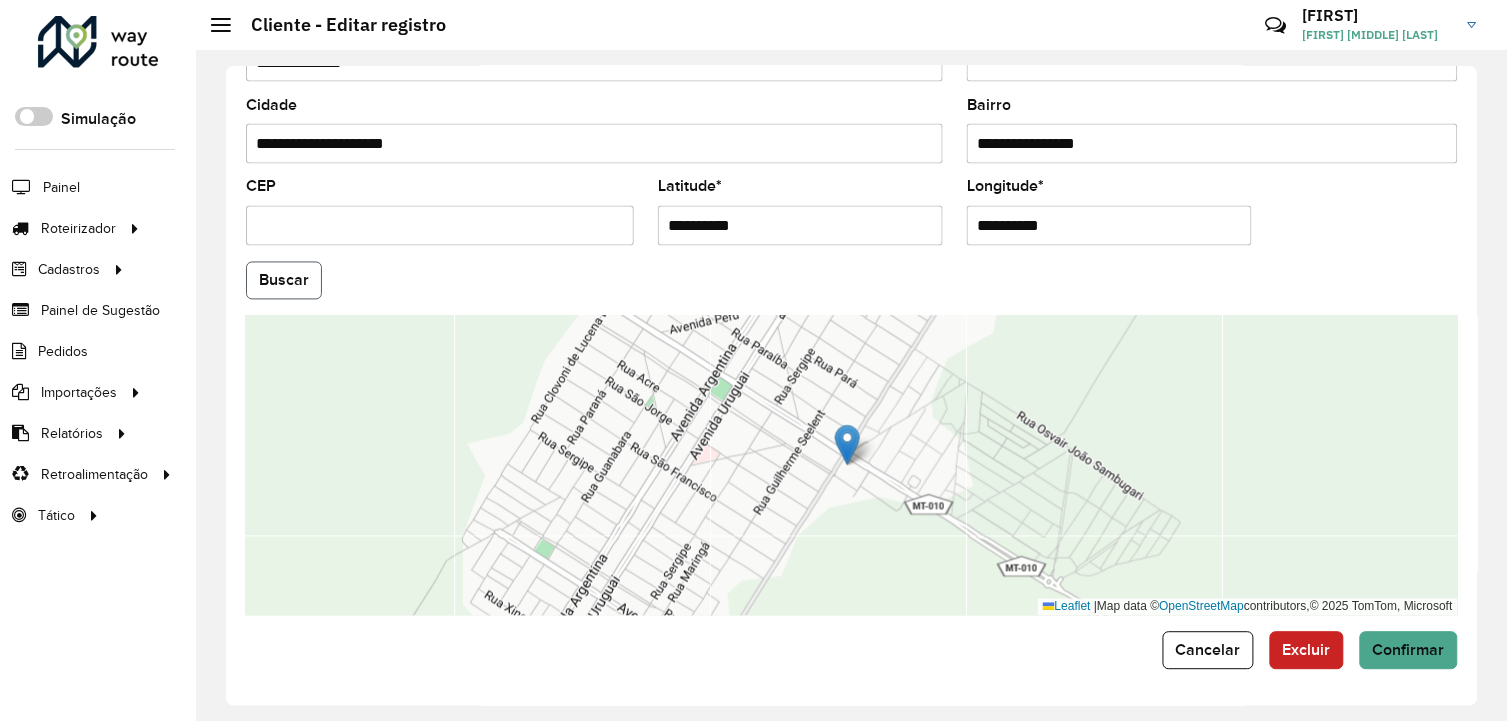 click on "Buscar" 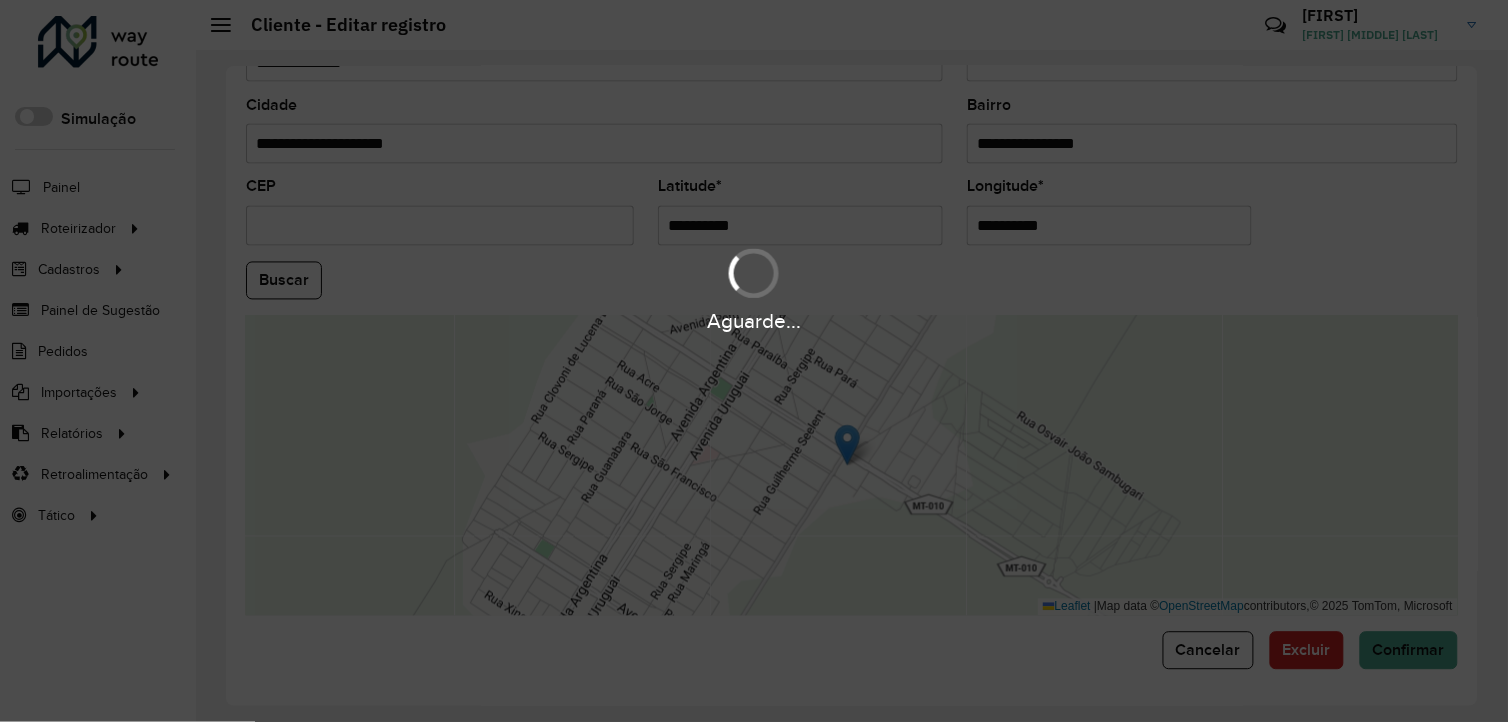 type on "**********" 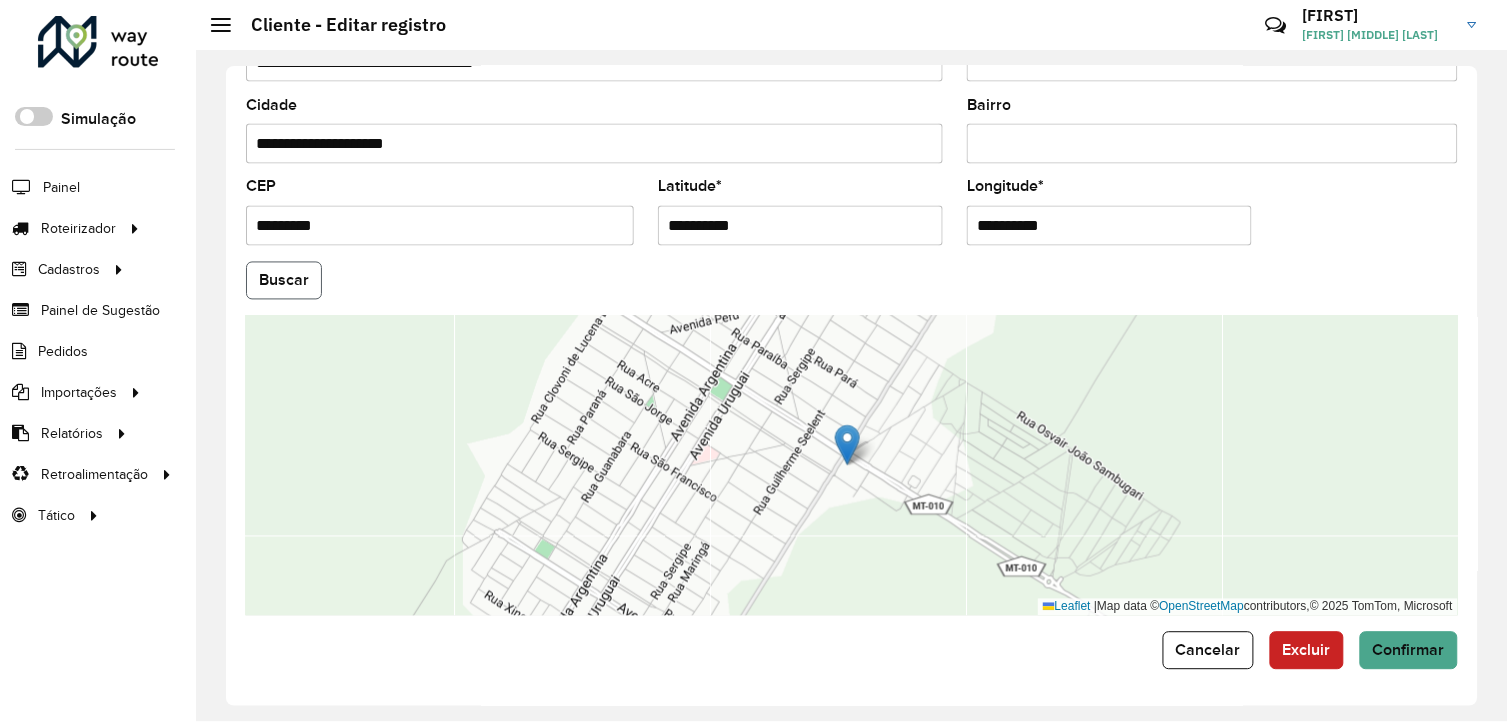 click on "Buscar" 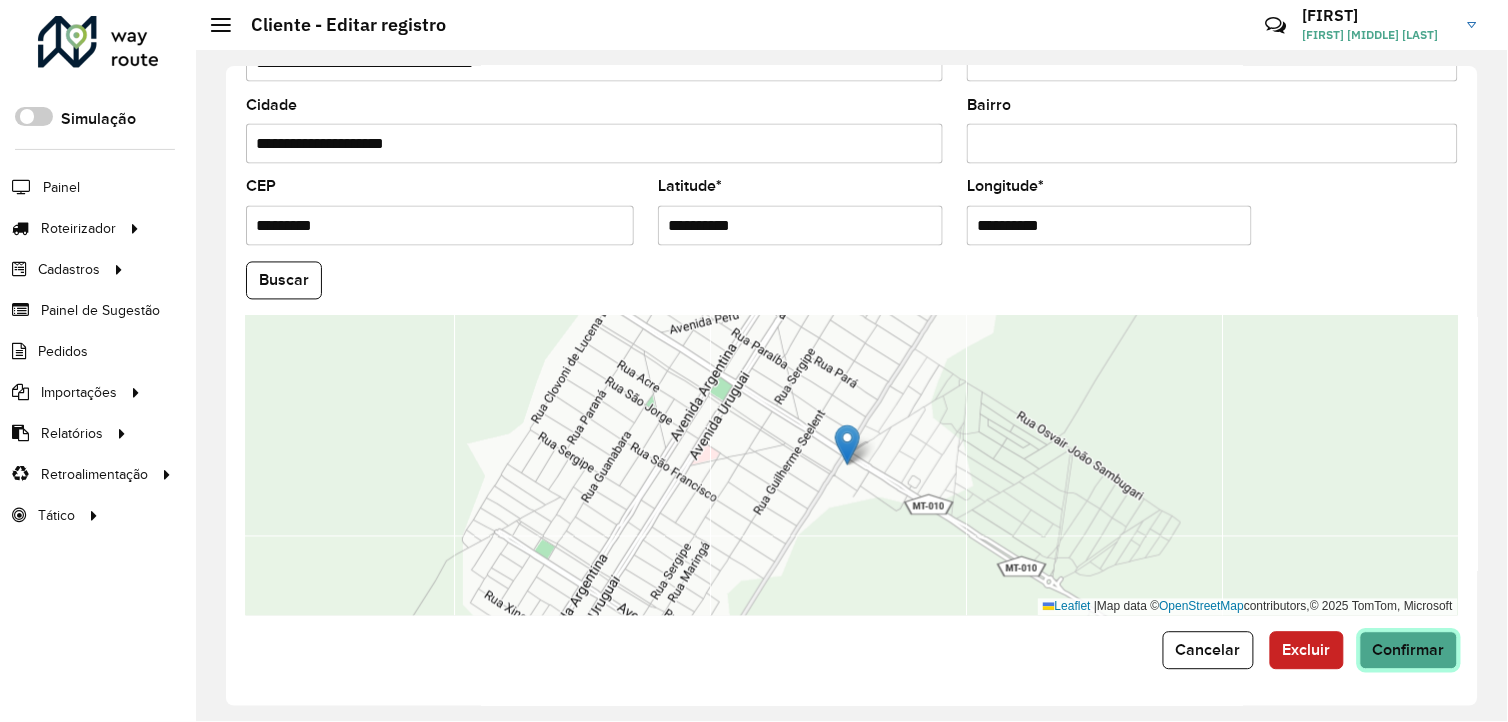 drag, startPoint x: 1430, startPoint y: 655, endPoint x: 1384, endPoint y: 617, distance: 59.665737 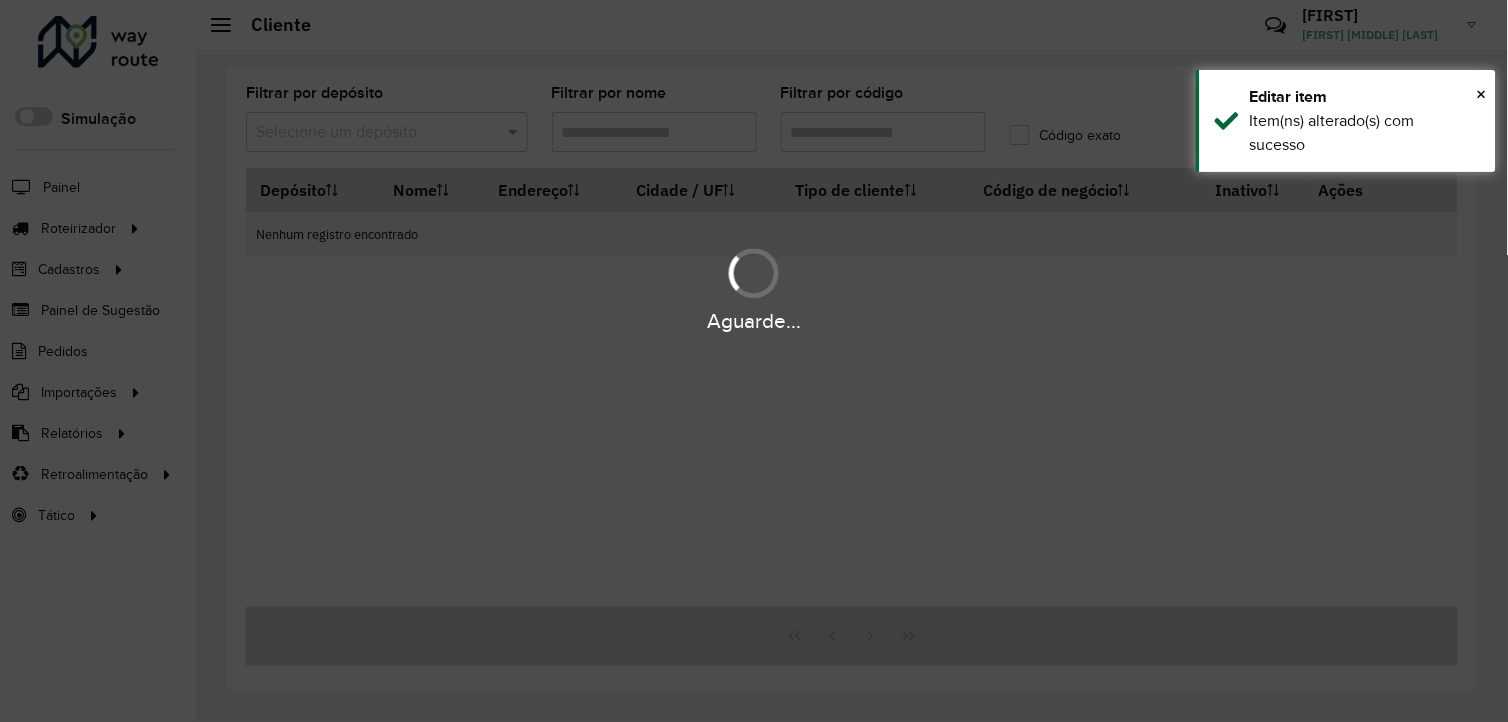 type on "*****" 